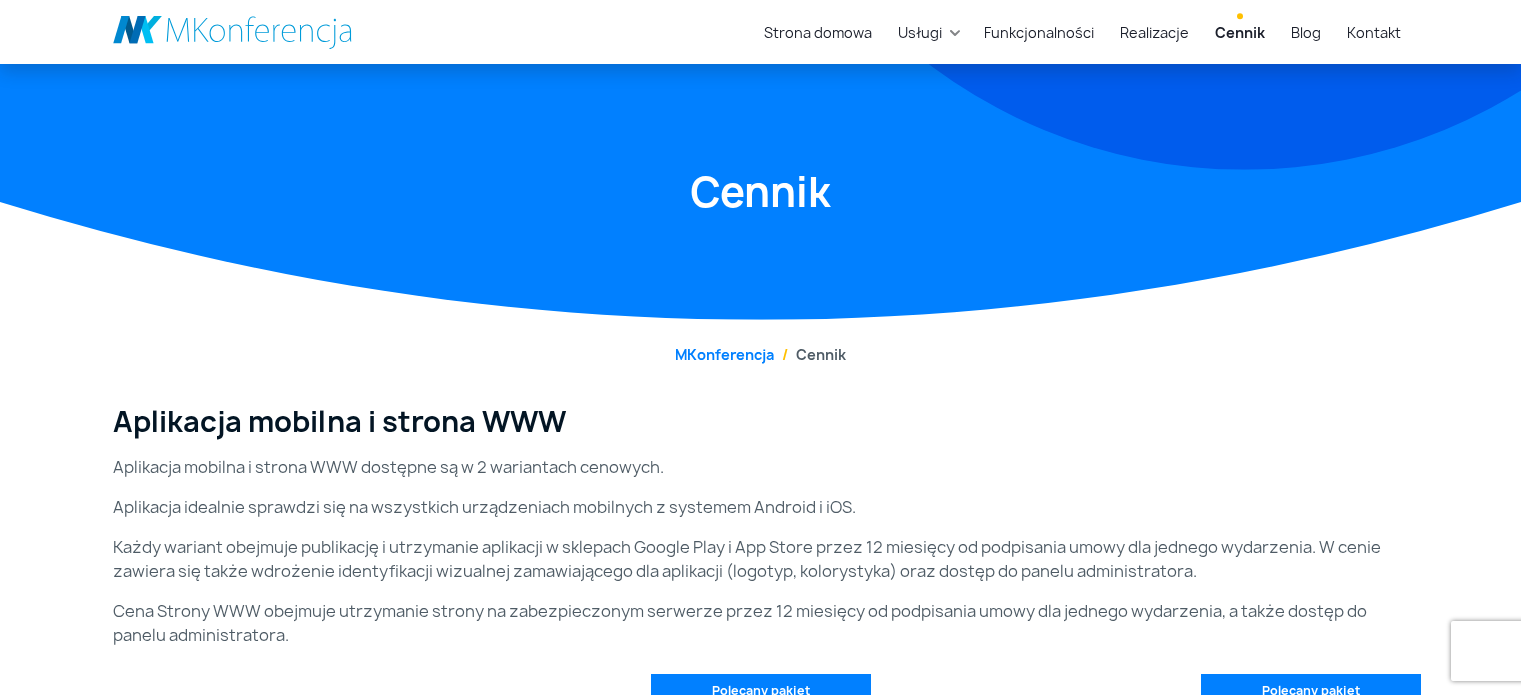 scroll, scrollTop: 500, scrollLeft: 0, axis: vertical 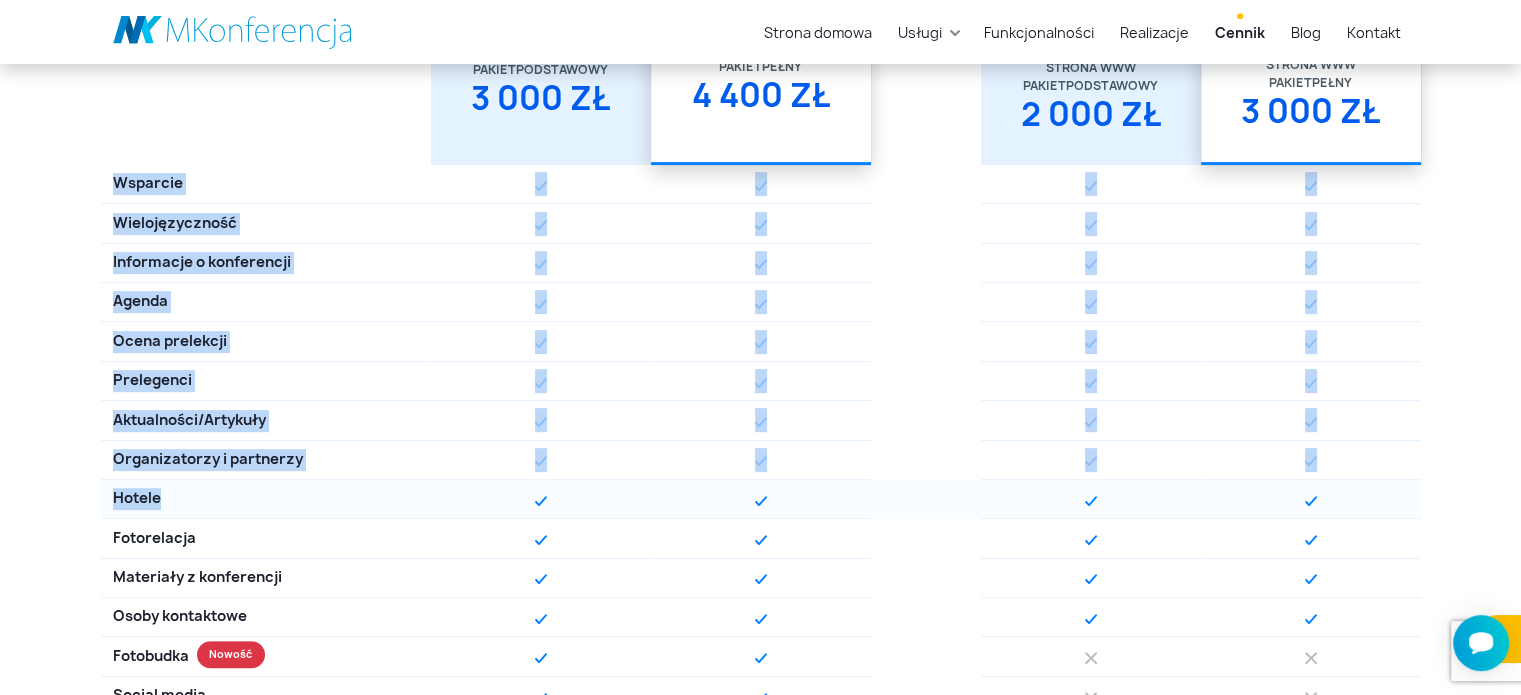 drag, startPoint x: 110, startPoint y: 184, endPoint x: 313, endPoint y: 502, distance: 377.27045 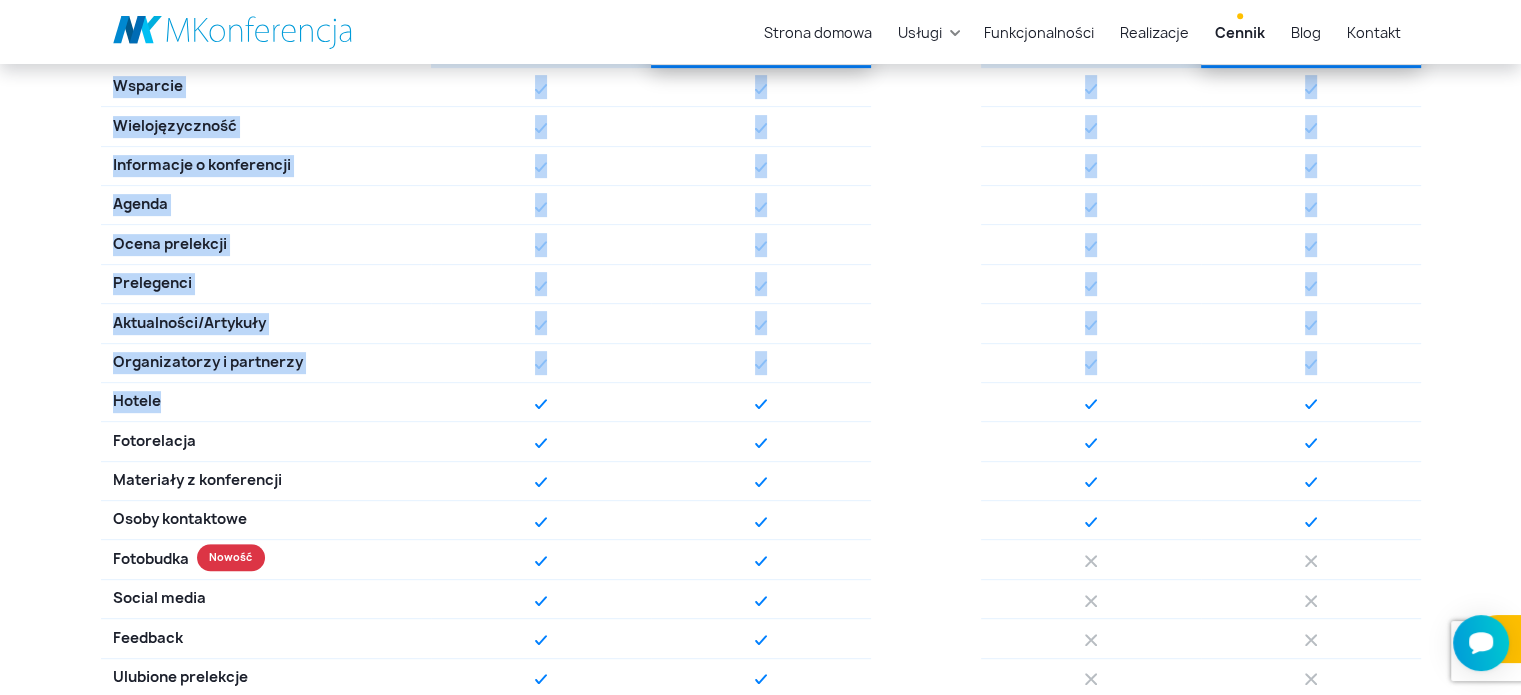 scroll, scrollTop: 800, scrollLeft: 0, axis: vertical 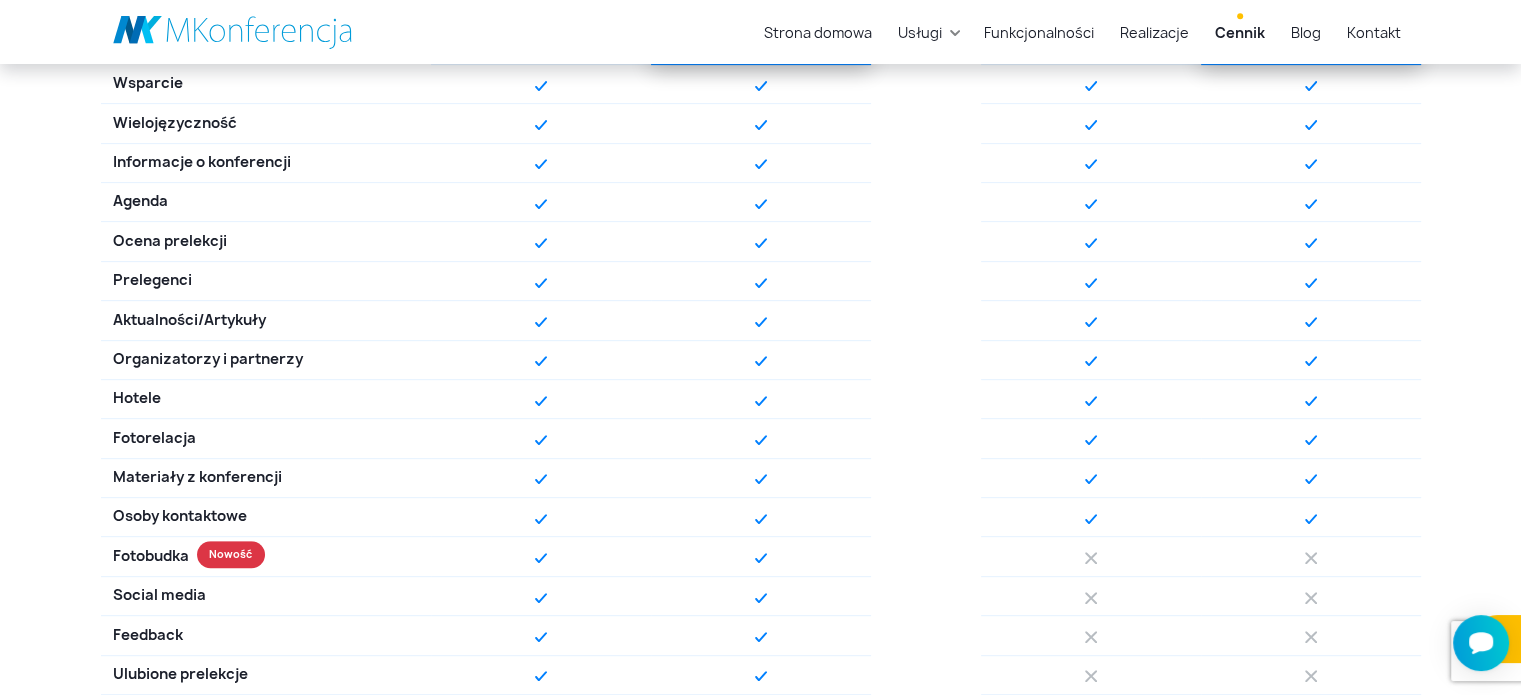 click on "Aplikacja mobilna i strona WWW
Aplikacja mobilna i strona WWW dostępne są w 2 wariantach cenowych.
Aplikacja idealnie sprawdzi się na wszystkich urządzeniach mobilnych z systemem Android i iOS.
Każdy wariant obejmuje publikację i utrzymanie aplikacji w sklepach Google Play i App Store przez 12 miesięcy od podpisania umowy dla jednego wydarzenia. W cenie zawiera się także wdrożenie identyfikacji wizualnej zamawiającego dla aplikacji (logotyp, kolorystyka) oraz dostęp do panelu administratora.
Cena Strony WWW obejmuje utrzymanie strony na zabezpieczonym serwerze przez 12 miesięcy od podpisania umowy dla jednego wydarzenia, a także dostęp do panelu administratora.
Aplikacja Pakiet  Pakiet" at bounding box center [760, 690] 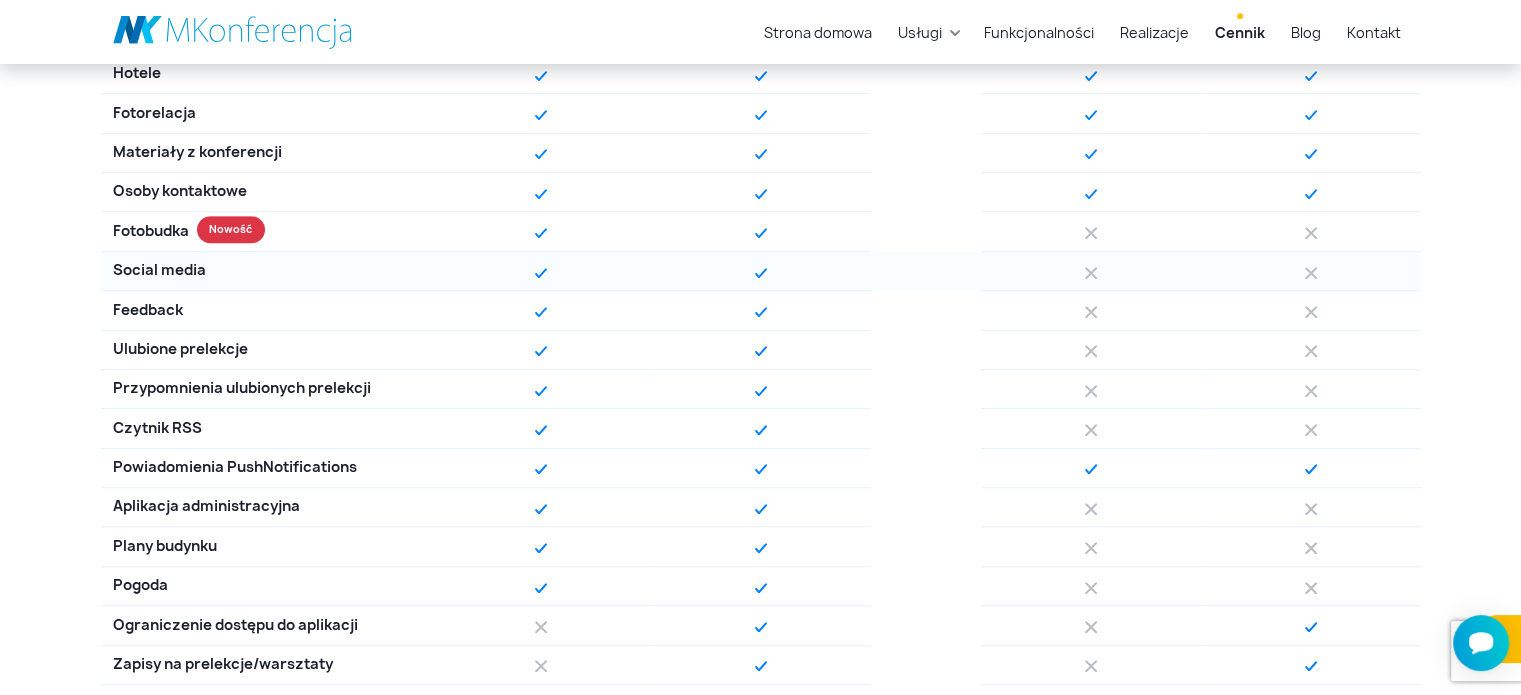 scroll, scrollTop: 1100, scrollLeft: 0, axis: vertical 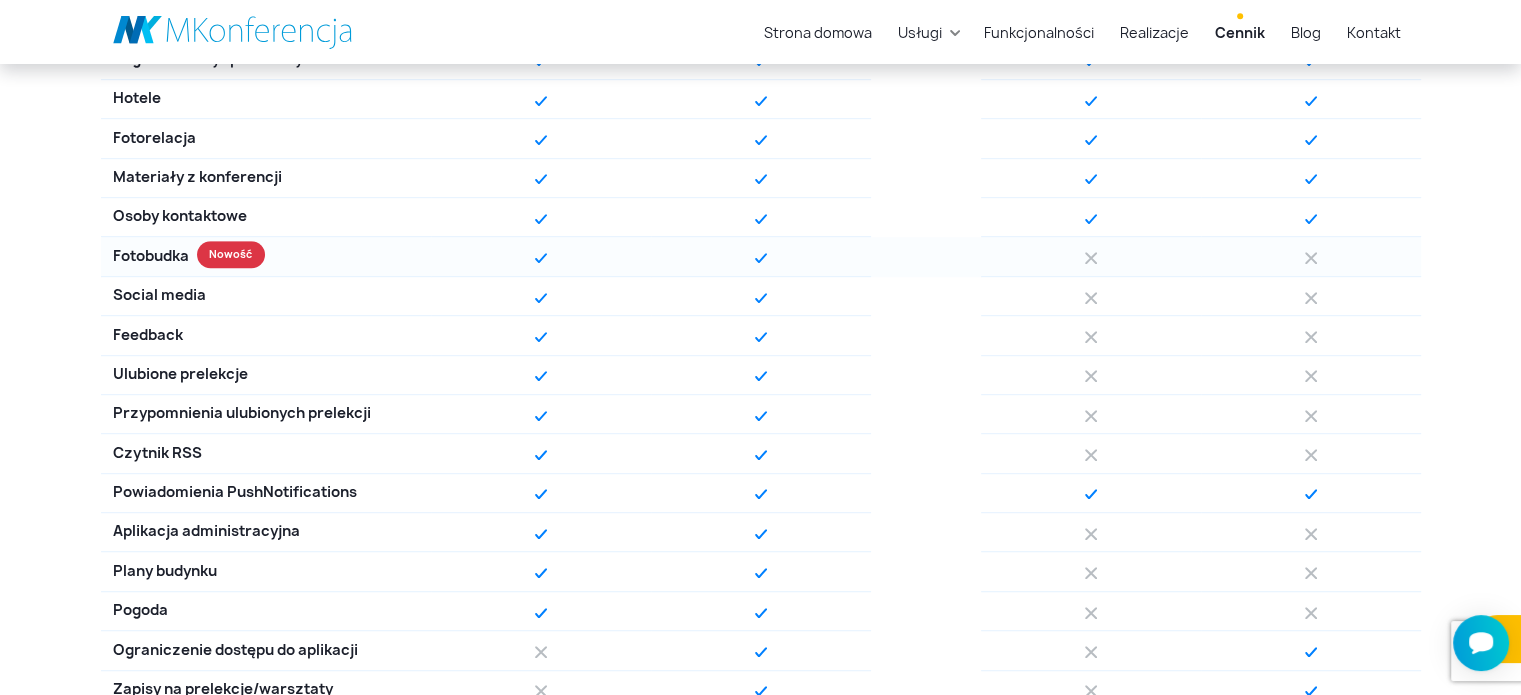 click on "Fotobudka" at bounding box center (266, 256) 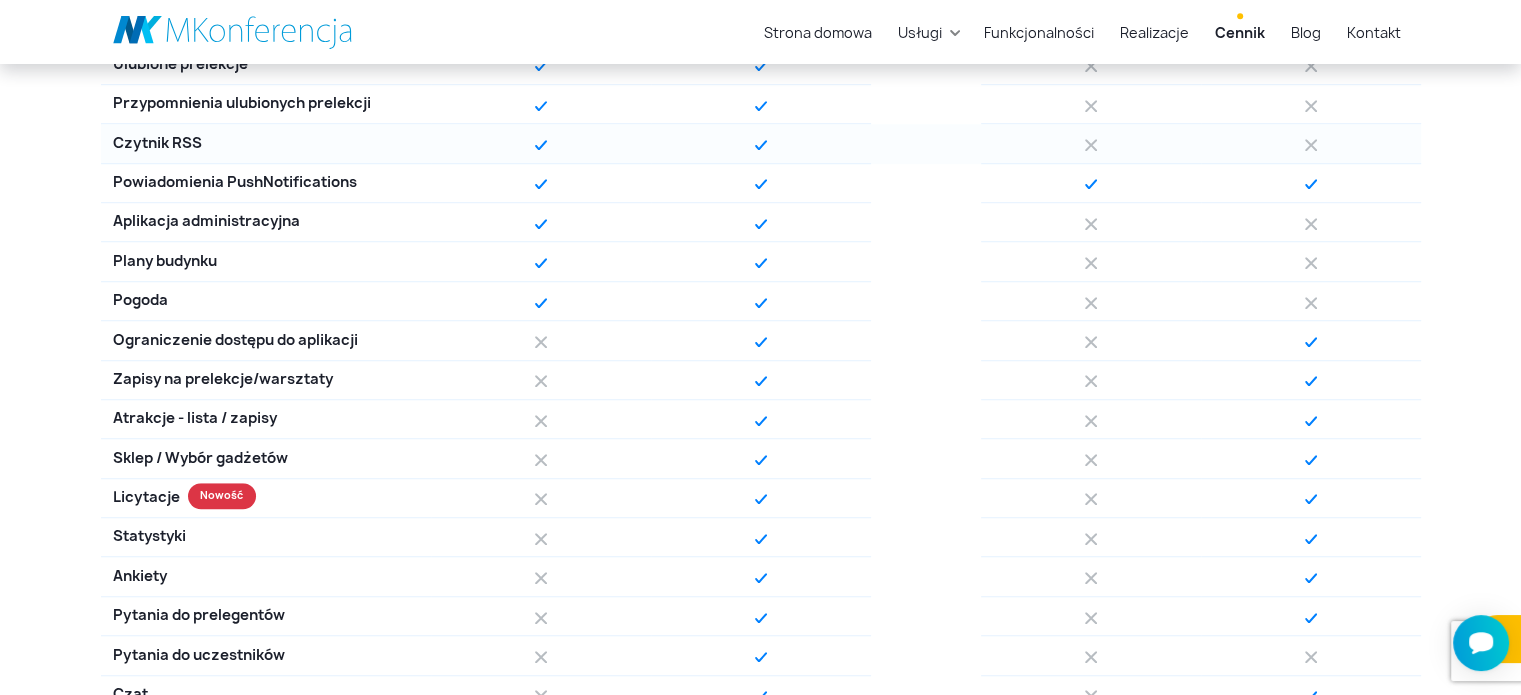 scroll, scrollTop: 1400, scrollLeft: 0, axis: vertical 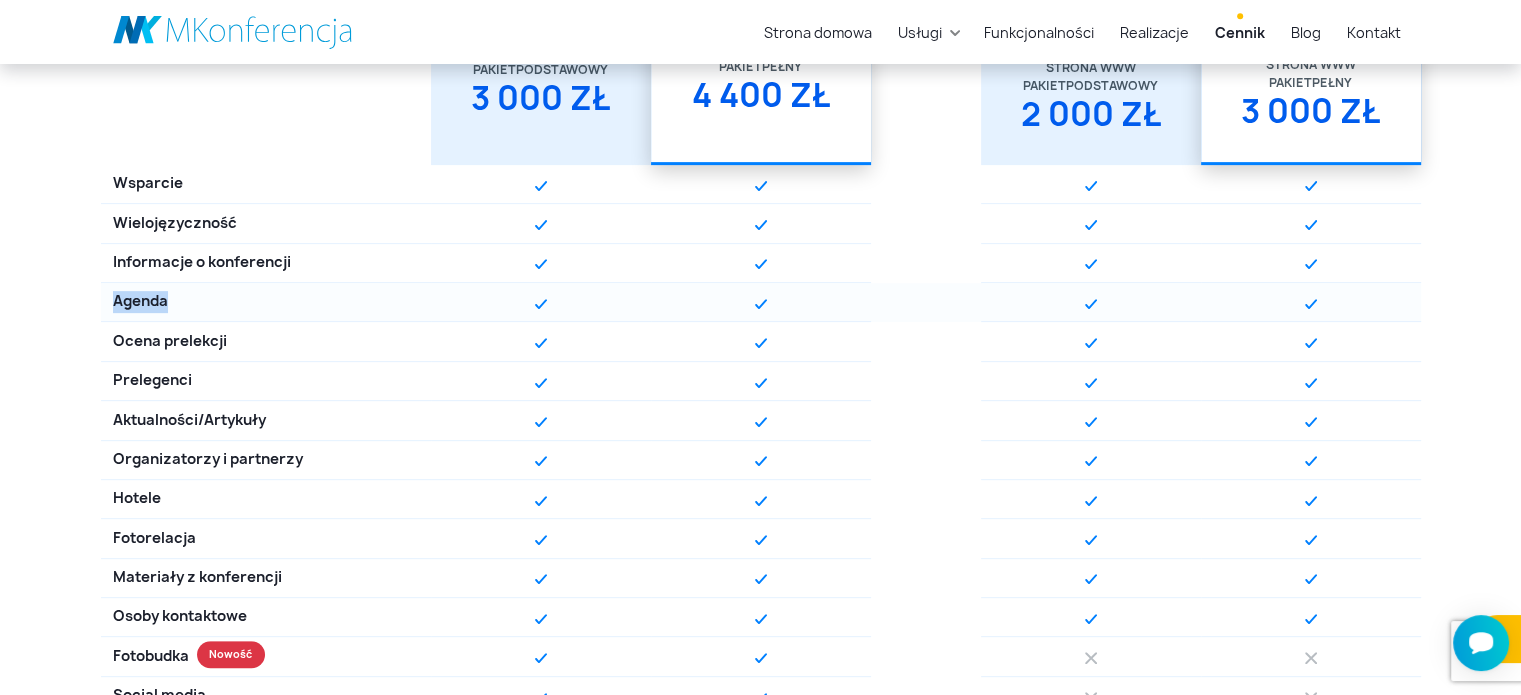 drag, startPoint x: 176, startPoint y: 303, endPoint x: 103, endPoint y: 300, distance: 73.061615 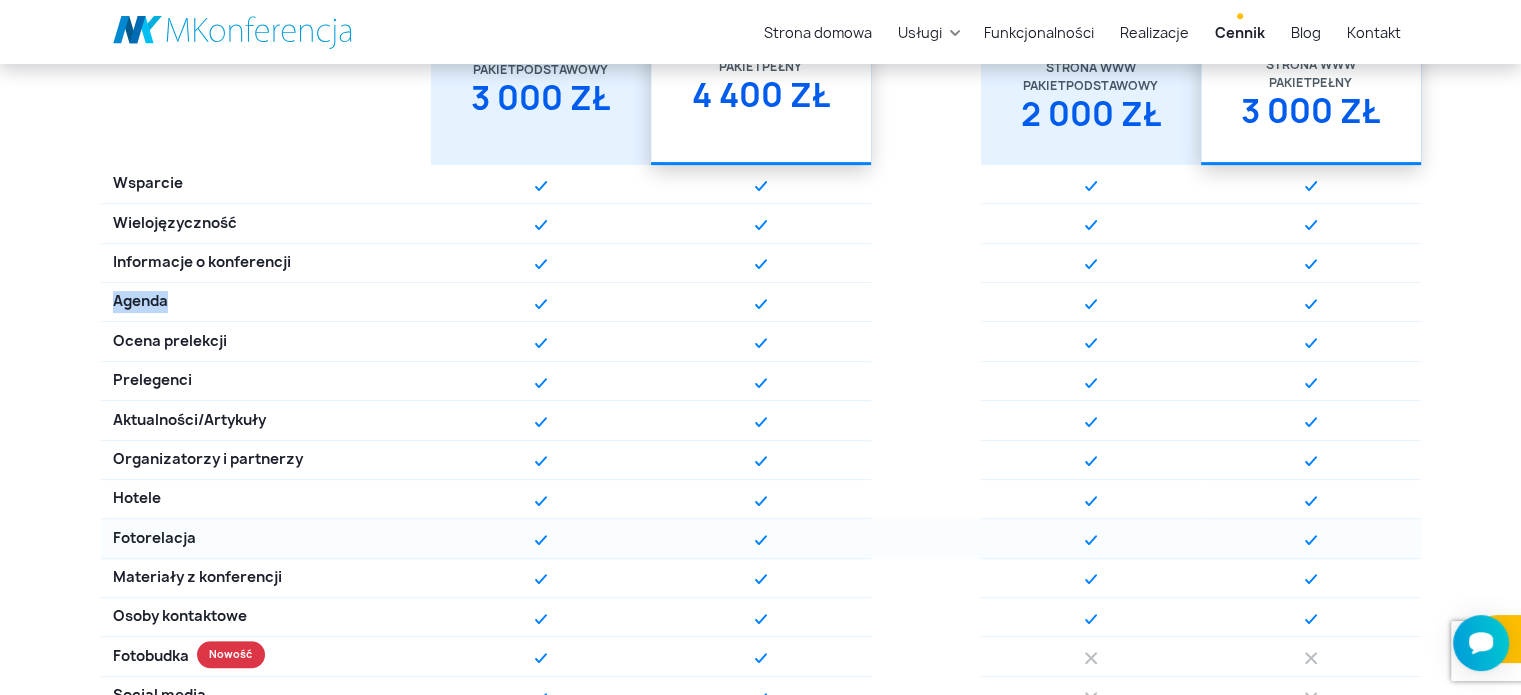 copy on "Agenda" 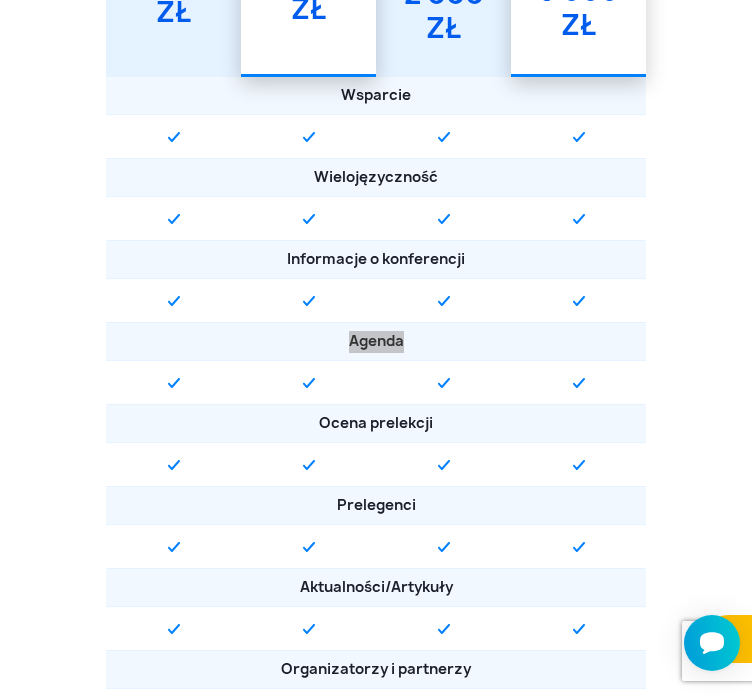 scroll, scrollTop: 900, scrollLeft: 0, axis: vertical 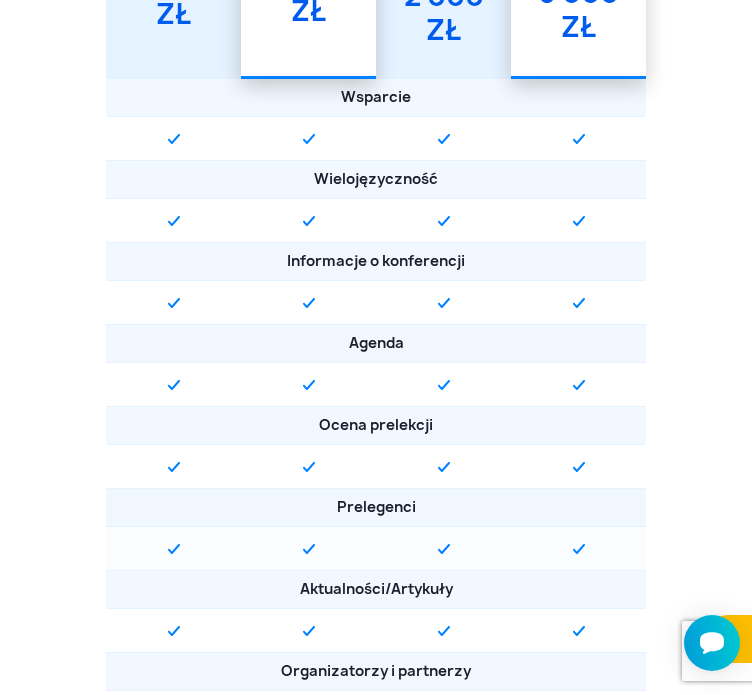 drag, startPoint x: 417, startPoint y: 501, endPoint x: 428, endPoint y: 506, distance: 12.083046 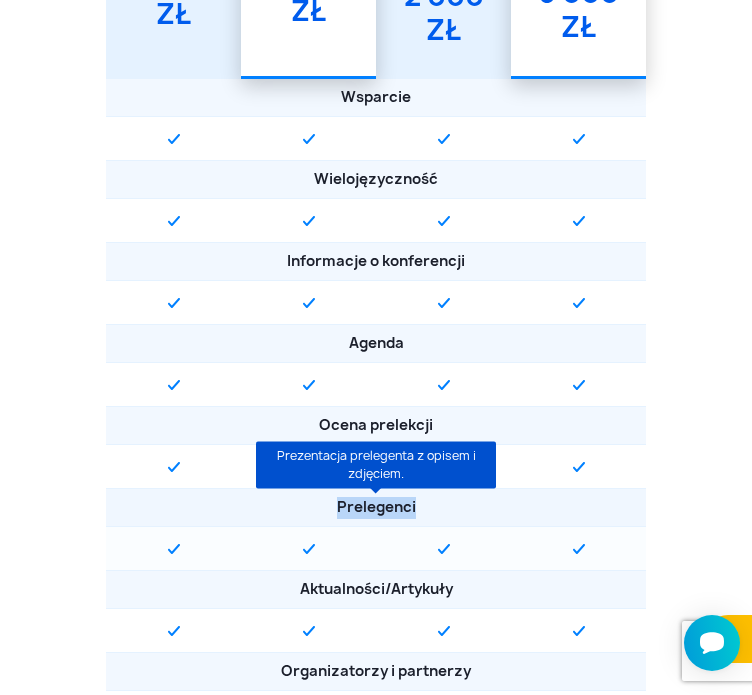 drag, startPoint x: 429, startPoint y: 507, endPoint x: 564, endPoint y: 382, distance: 183.98369 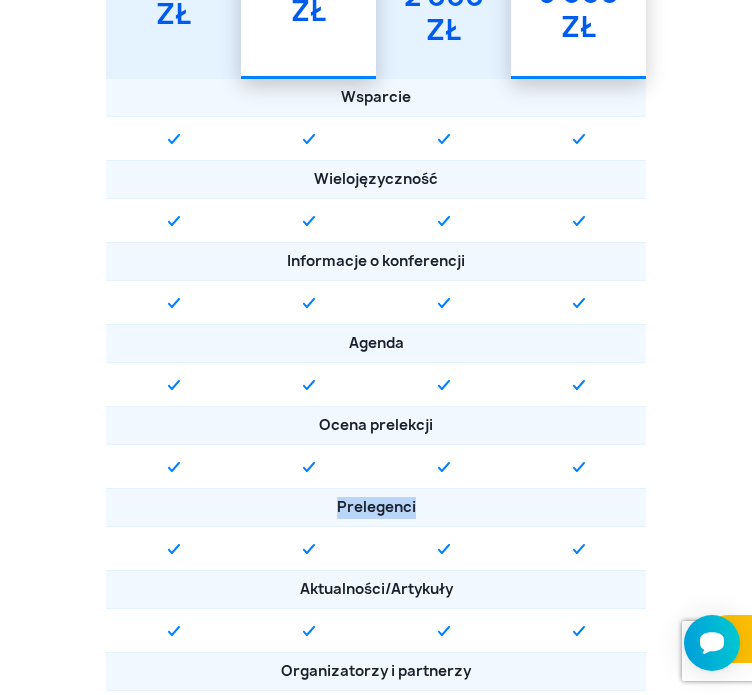 copy on "Prelegenci" 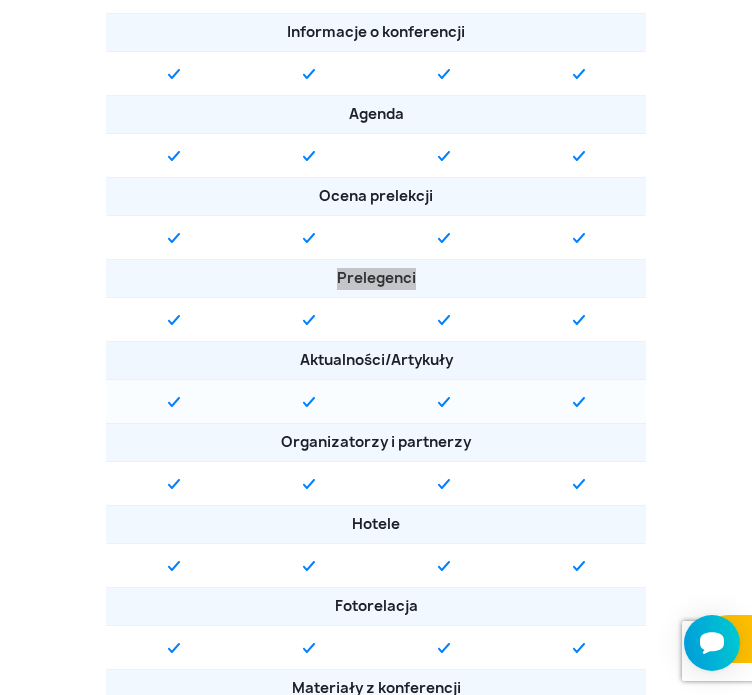 scroll, scrollTop: 1200, scrollLeft: 0, axis: vertical 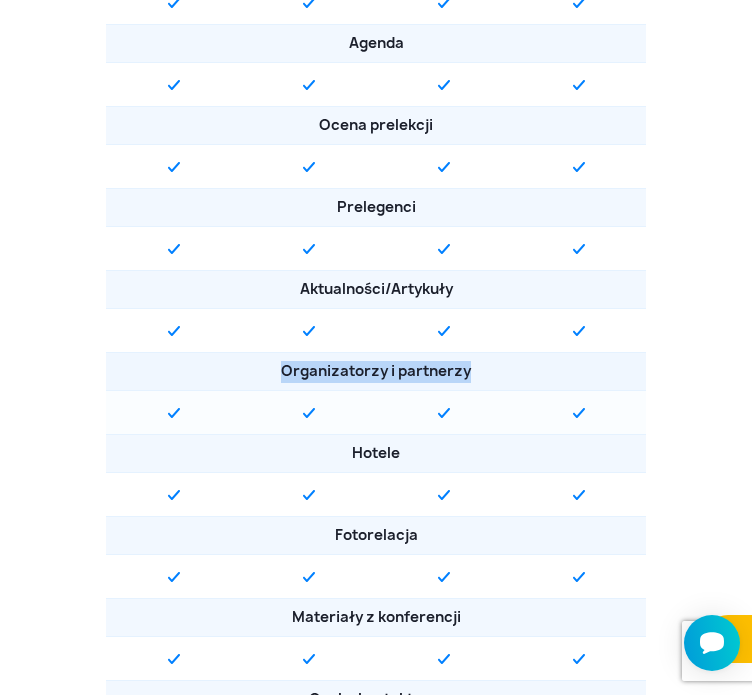drag, startPoint x: 269, startPoint y: 364, endPoint x: 473, endPoint y: 363, distance: 204.00246 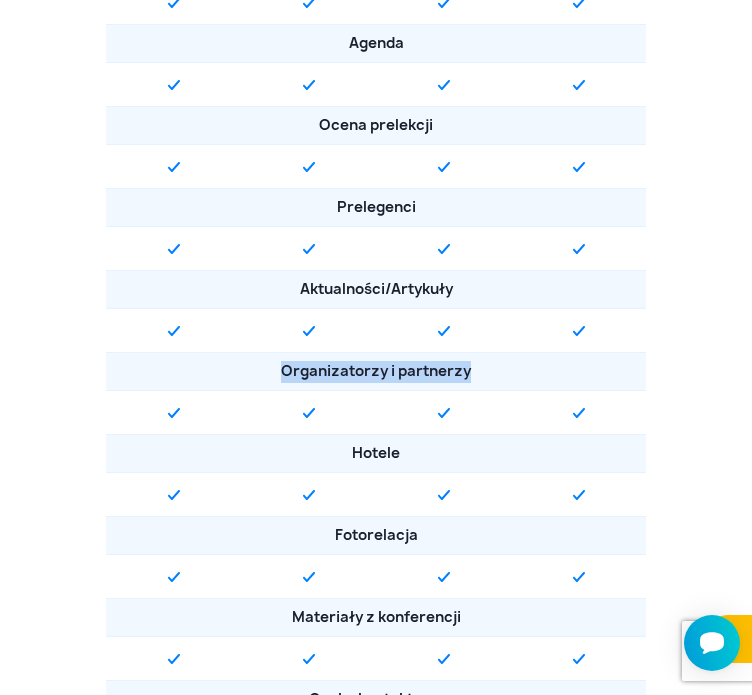 copy on "Organizatorzy i partnerzy" 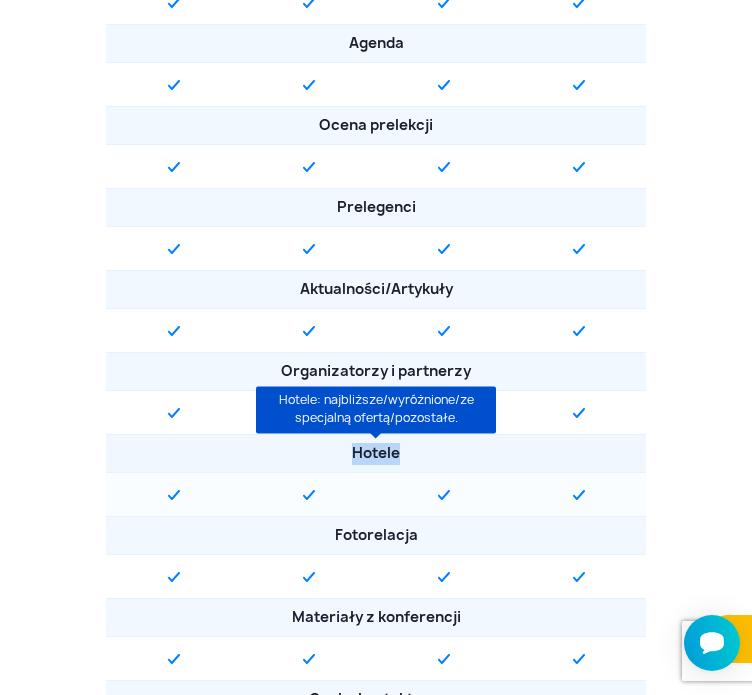 drag, startPoint x: 401, startPoint y: 447, endPoint x: 351, endPoint y: 449, distance: 50.039986 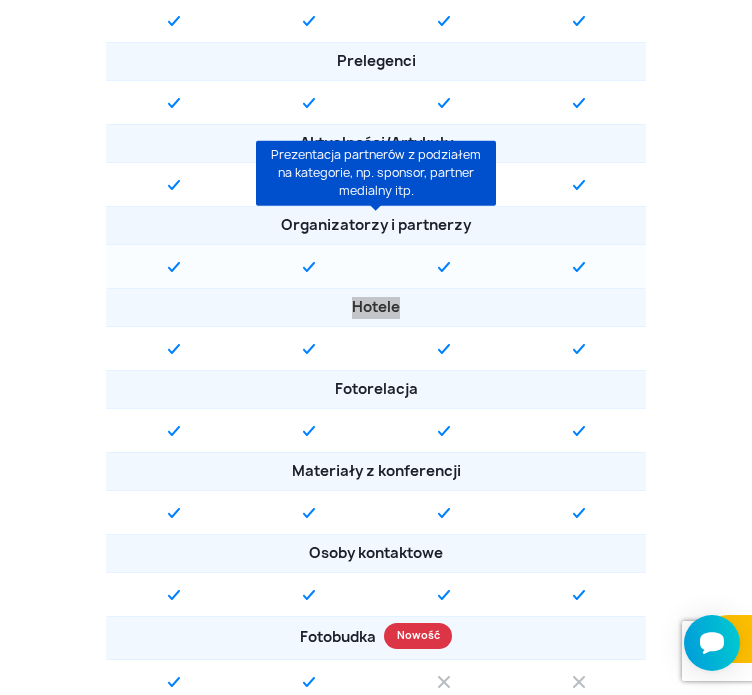 scroll, scrollTop: 1400, scrollLeft: 0, axis: vertical 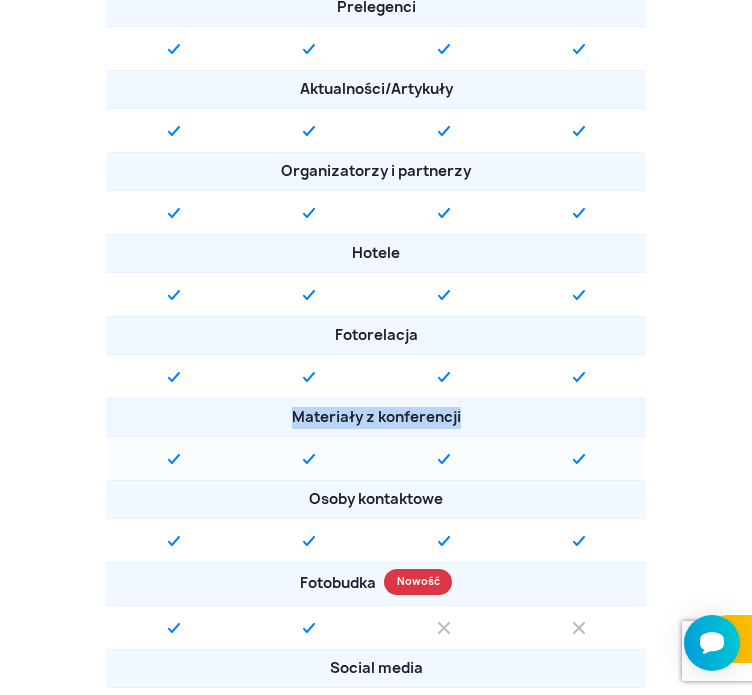 drag, startPoint x: 412, startPoint y: 416, endPoint x: 267, endPoint y: 412, distance: 145.05516 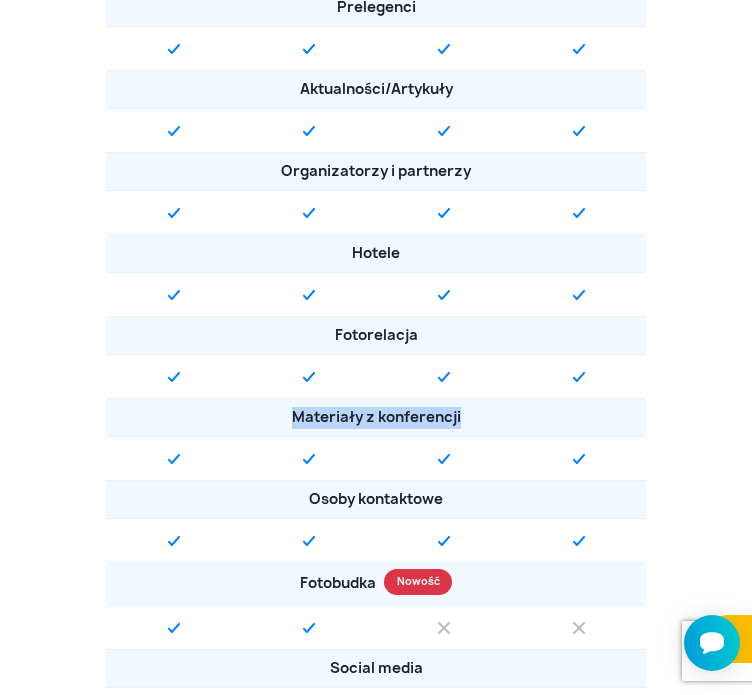 copy on "Materiały z konferencji" 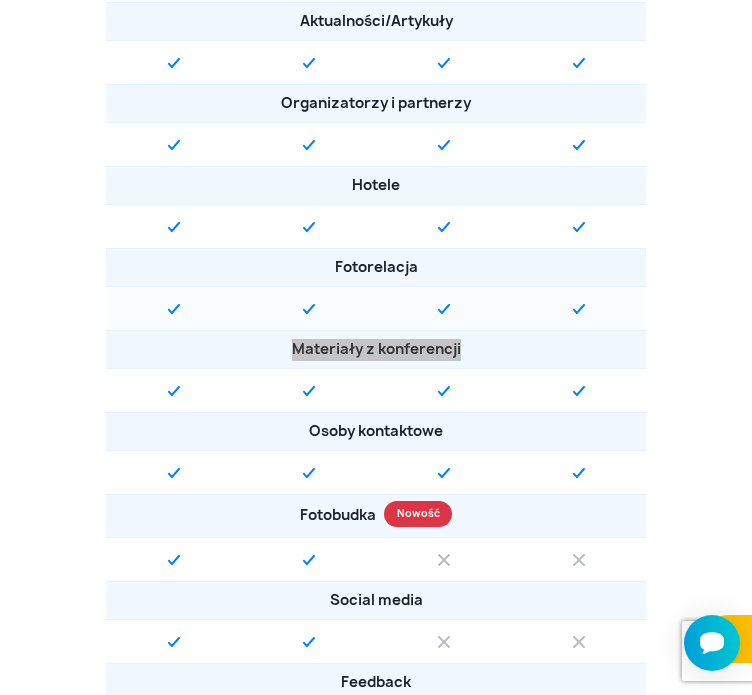 scroll, scrollTop: 1600, scrollLeft: 0, axis: vertical 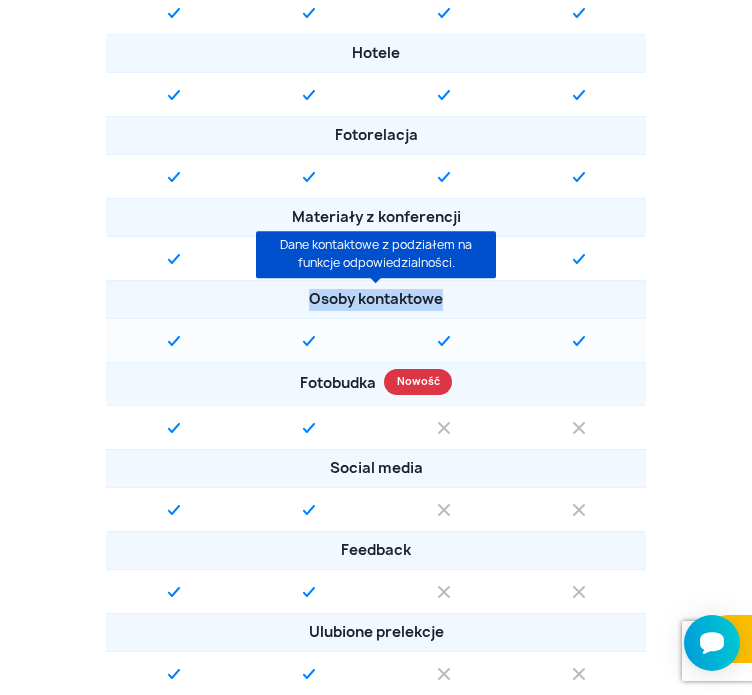 drag, startPoint x: 448, startPoint y: 293, endPoint x: 305, endPoint y: 288, distance: 143.08739 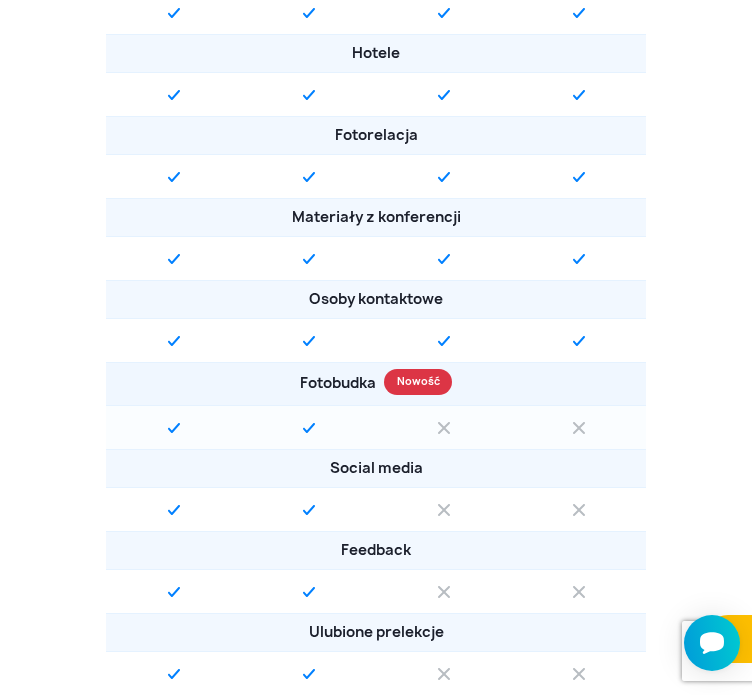 click on "Fotobudka" at bounding box center (376, 385) 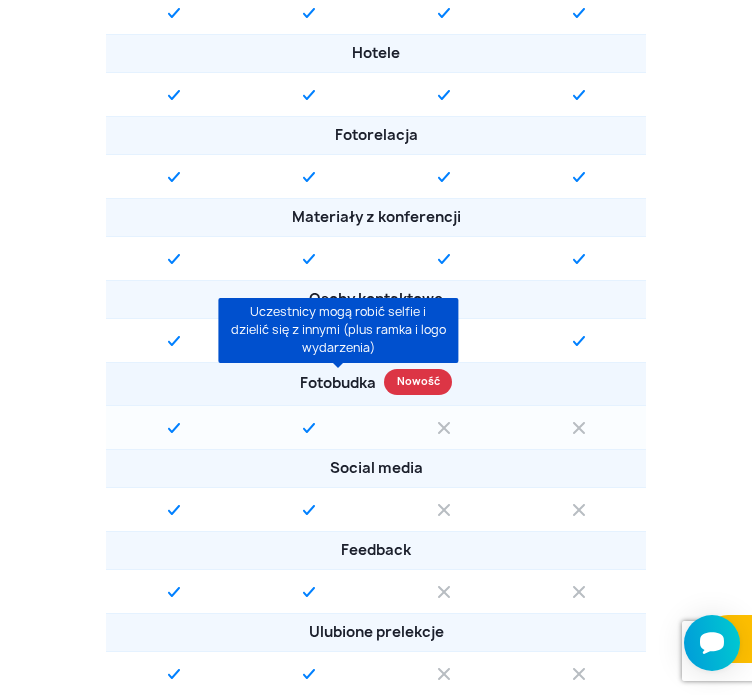 click on "Fotobudka" at bounding box center (338, 384) 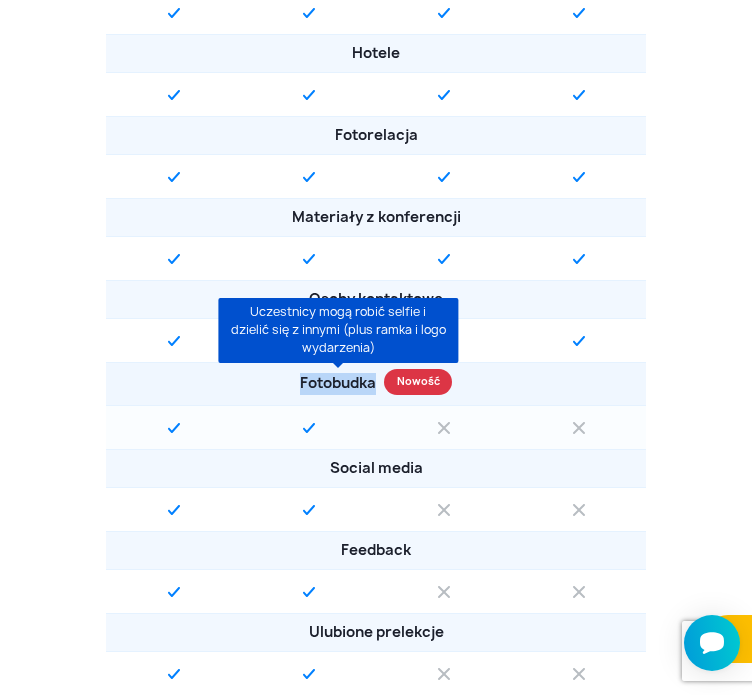 click on "Fotobudka" at bounding box center [338, 384] 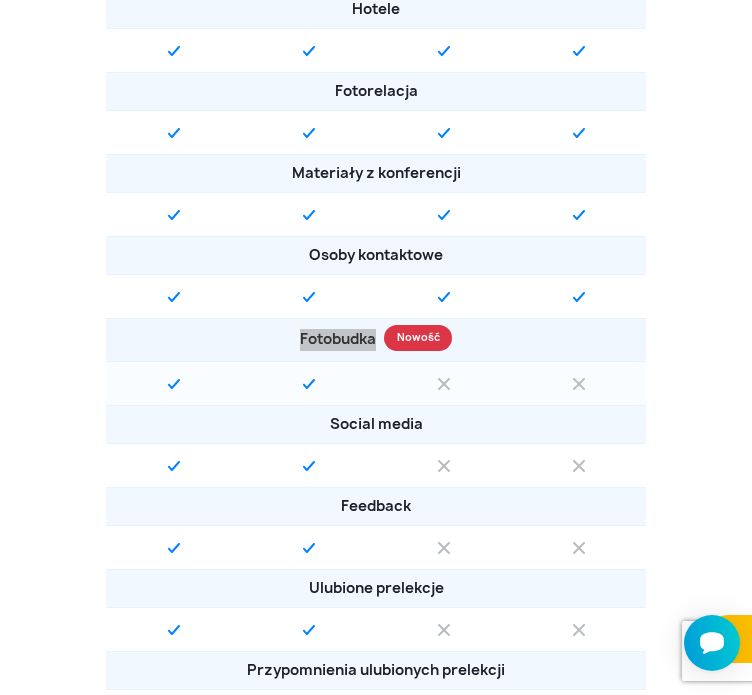 scroll, scrollTop: 1700, scrollLeft: 0, axis: vertical 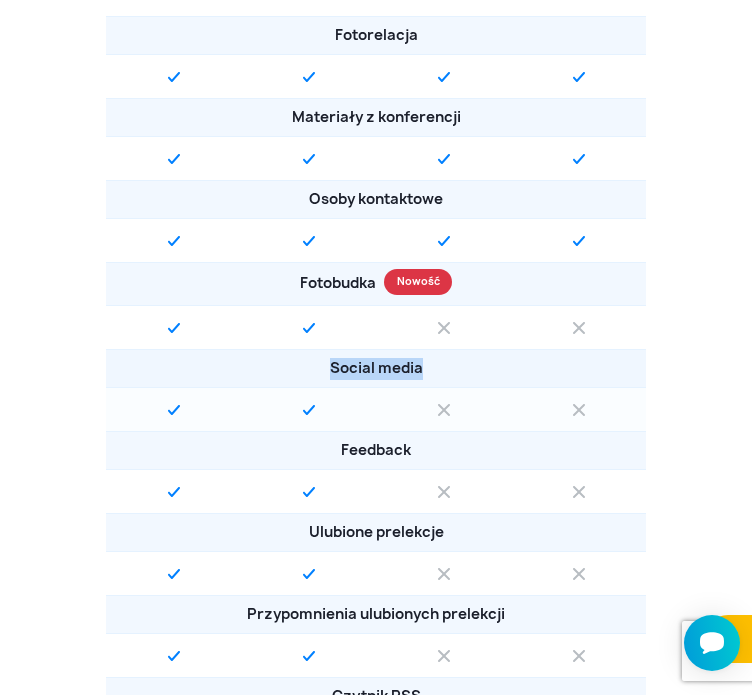 drag, startPoint x: 436, startPoint y: 365, endPoint x: 301, endPoint y: 363, distance: 135.01482 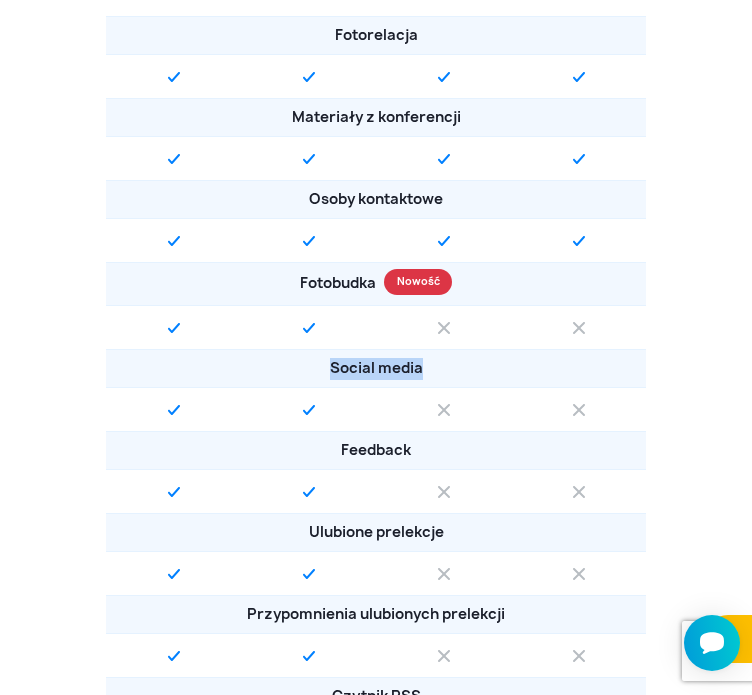 copy on "Social media" 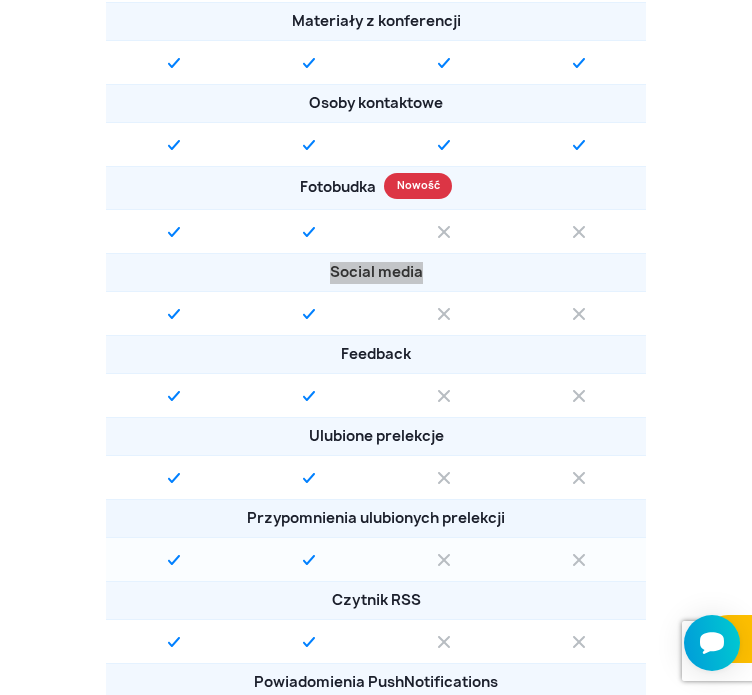 scroll, scrollTop: 2000, scrollLeft: 0, axis: vertical 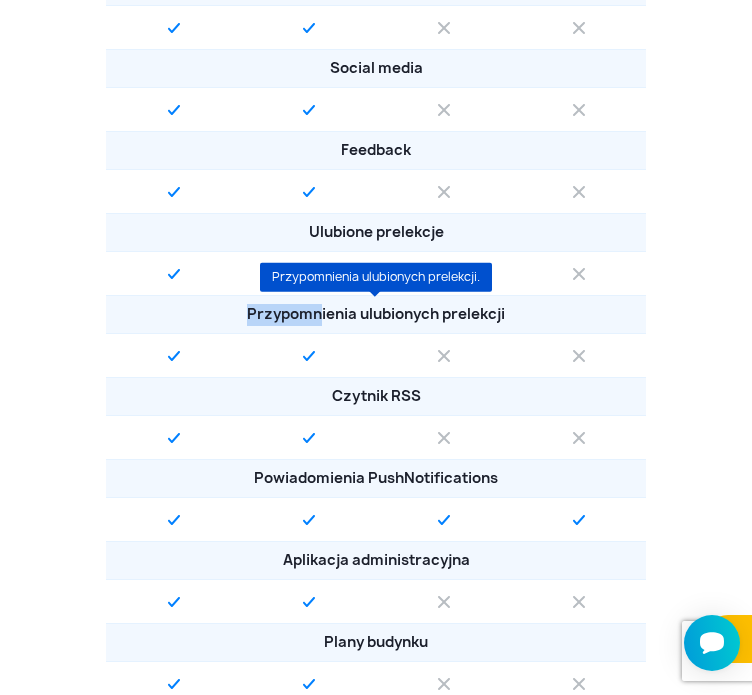drag, startPoint x: 234, startPoint y: 307, endPoint x: 758, endPoint y: 268, distance: 525.44934 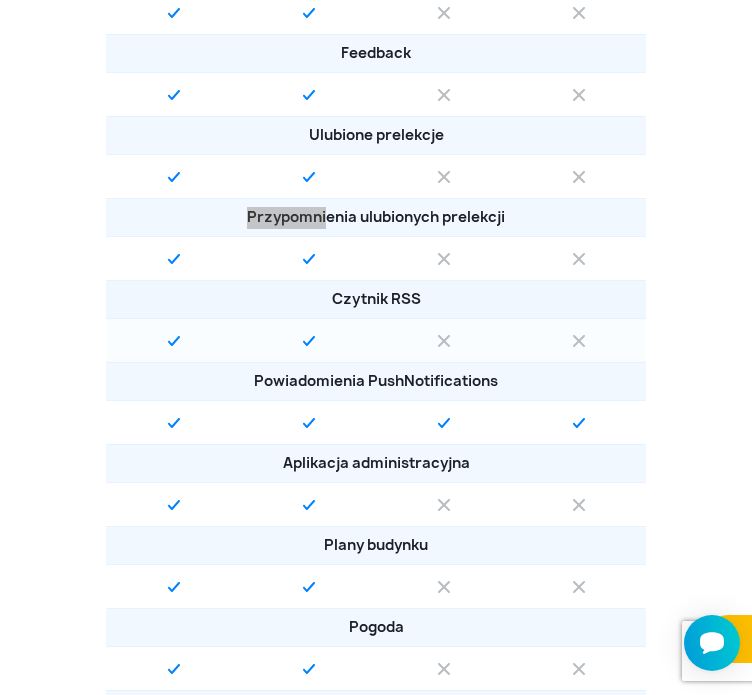 scroll, scrollTop: 2100, scrollLeft: 0, axis: vertical 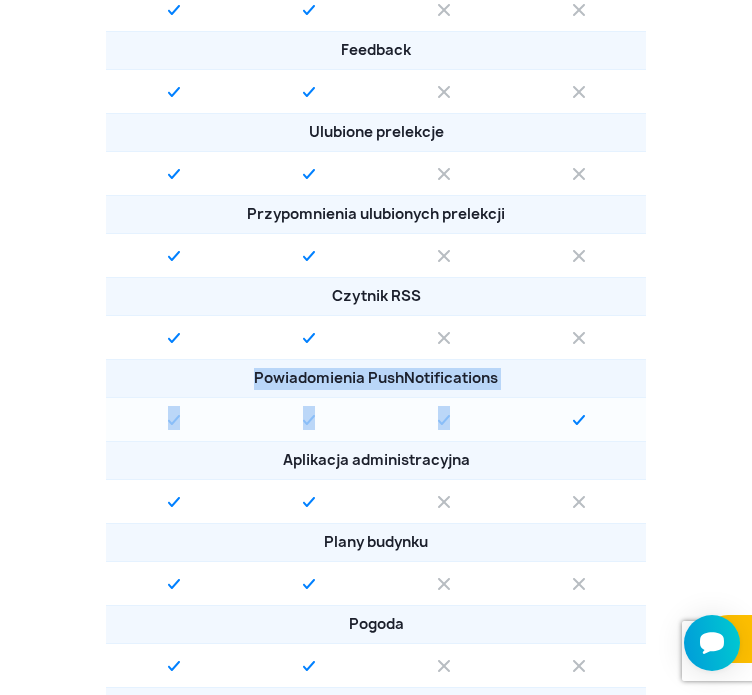 drag, startPoint x: 245, startPoint y: 365, endPoint x: 436, endPoint y: 393, distance: 193.04144 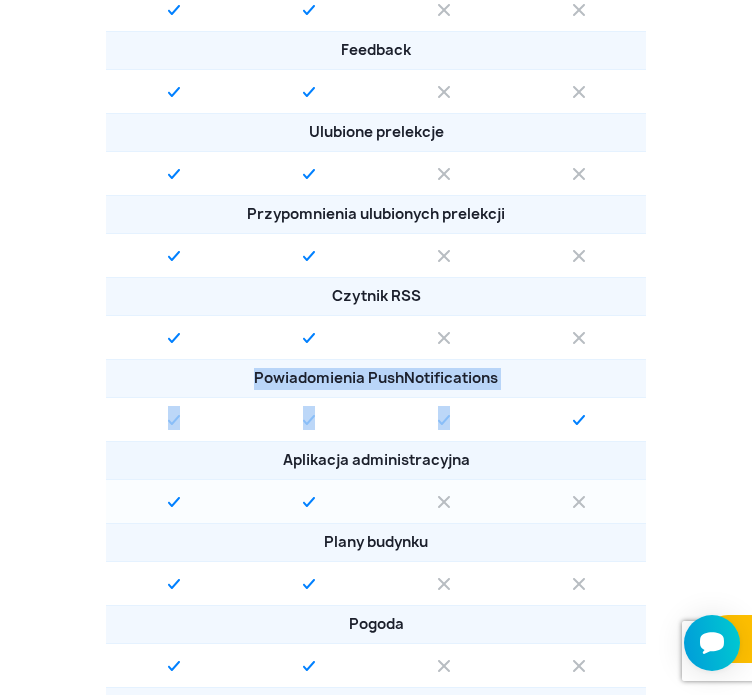 drag, startPoint x: 456, startPoint y: 427, endPoint x: 472, endPoint y: 437, distance: 18.867962 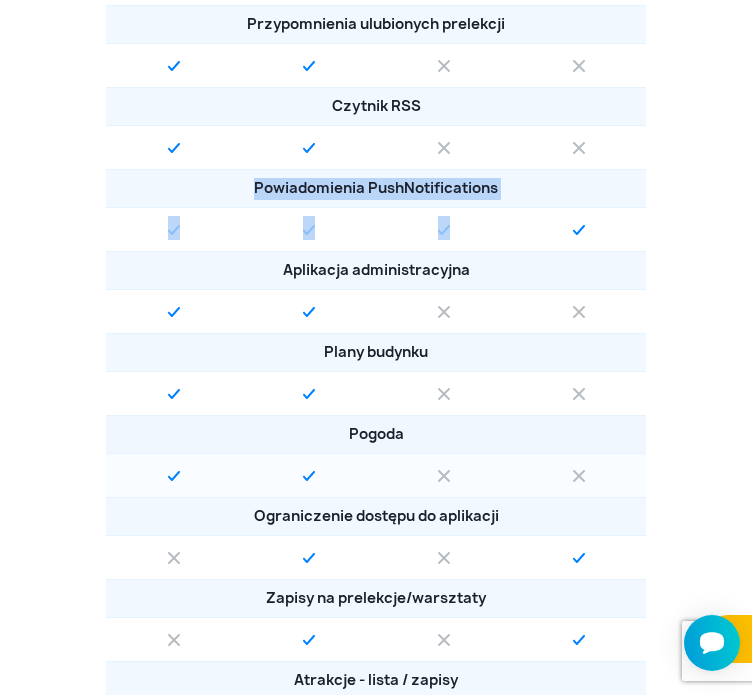 scroll, scrollTop: 2300, scrollLeft: 0, axis: vertical 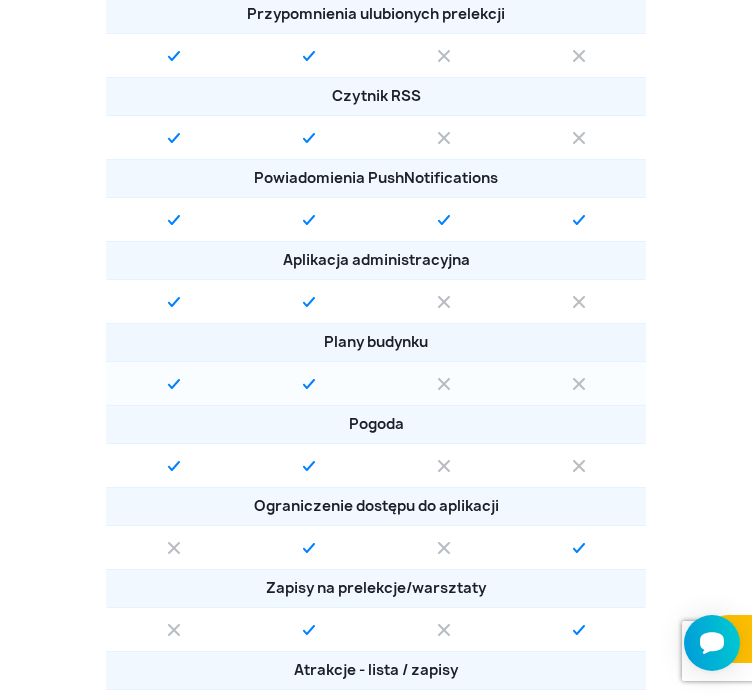 click on "Plany budynku" at bounding box center [376, 343] 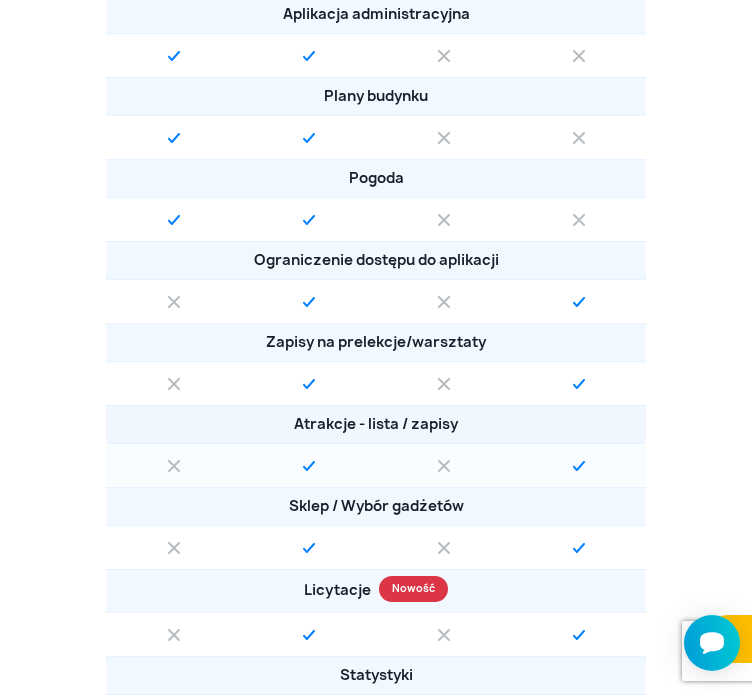 scroll, scrollTop: 2600, scrollLeft: 0, axis: vertical 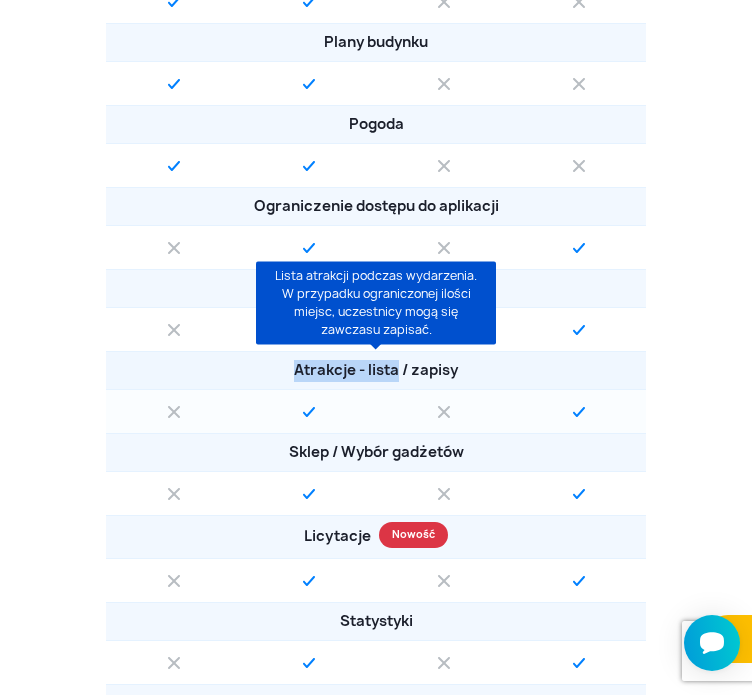 drag, startPoint x: 286, startPoint y: 367, endPoint x: 400, endPoint y: 367, distance: 114 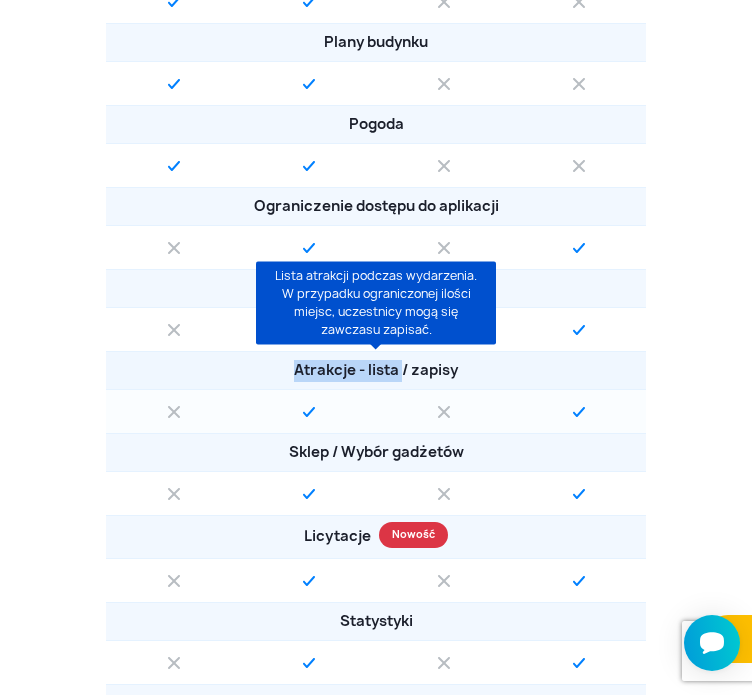 copy on "Atrakcje - lista" 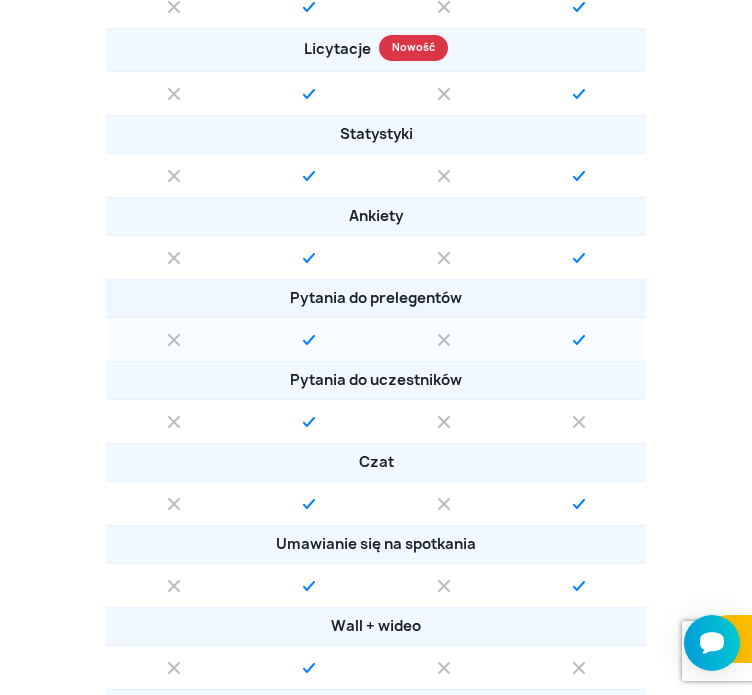 scroll, scrollTop: 3100, scrollLeft: 0, axis: vertical 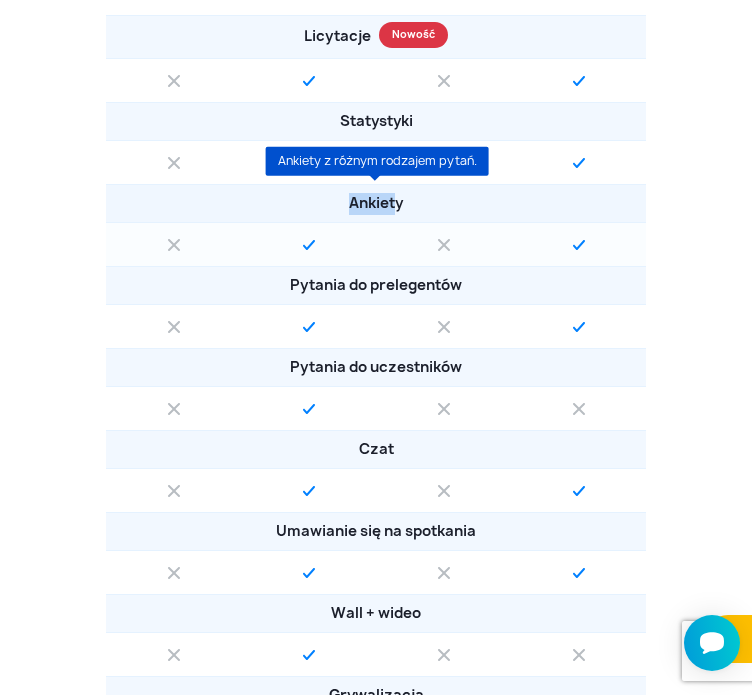drag, startPoint x: 337, startPoint y: 187, endPoint x: 398, endPoint y: 194, distance: 61.400326 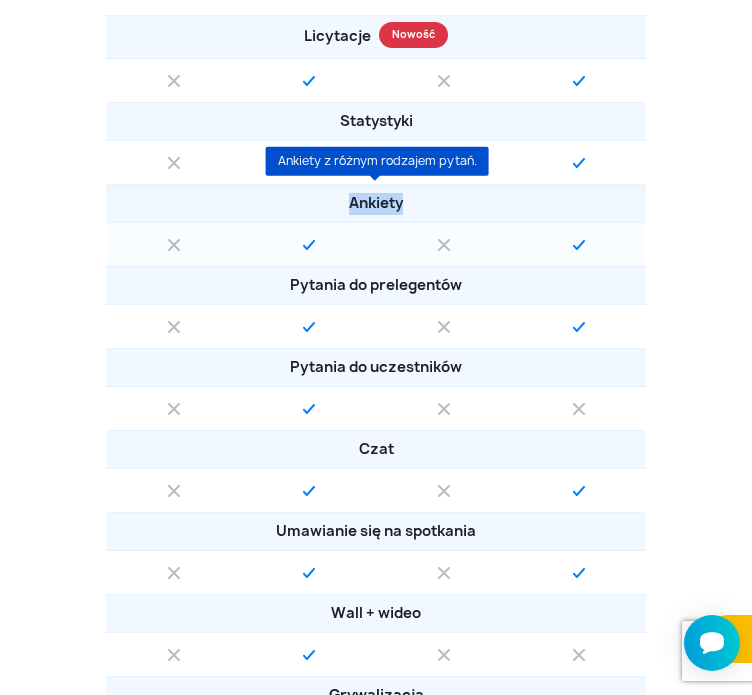 drag, startPoint x: 413, startPoint y: 195, endPoint x: 352, endPoint y: 194, distance: 61.008198 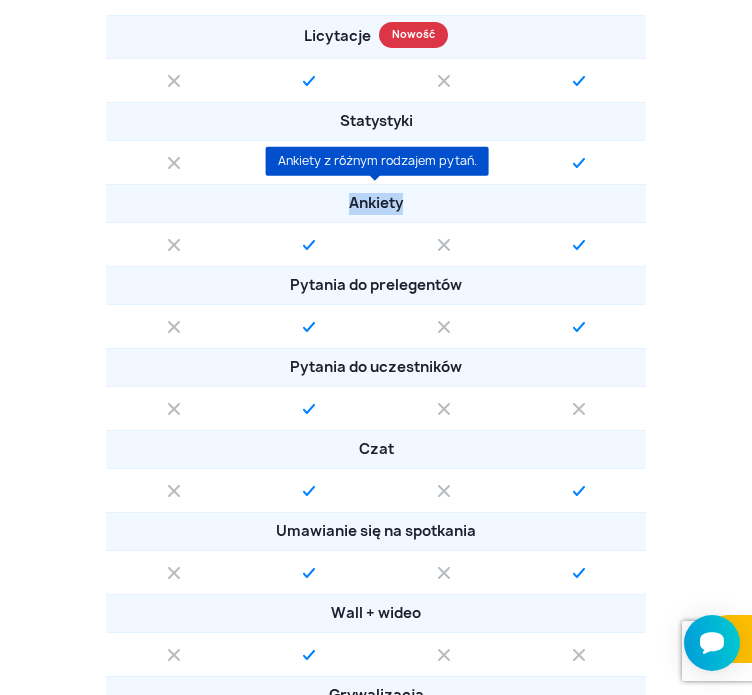 copy on "Ankiety" 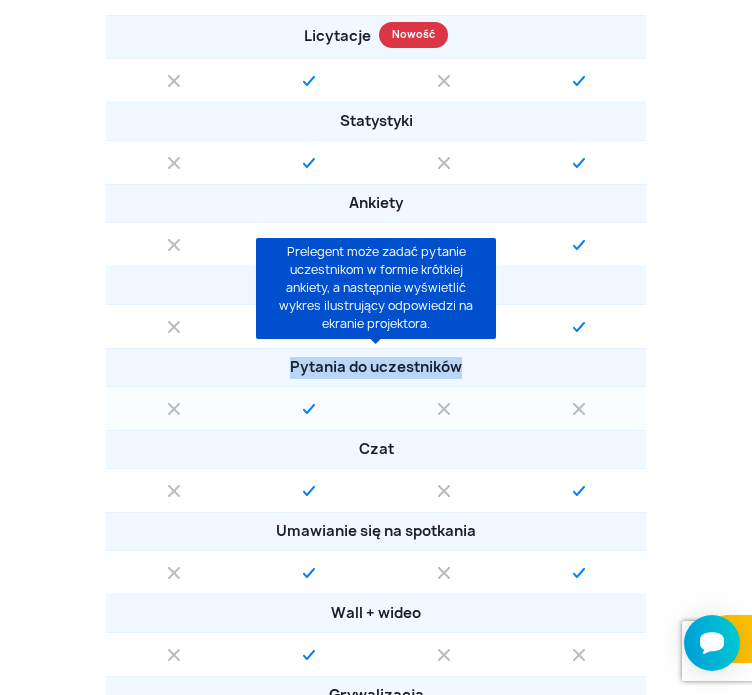 drag, startPoint x: 496, startPoint y: 351, endPoint x: 313, endPoint y: 344, distance: 183.13383 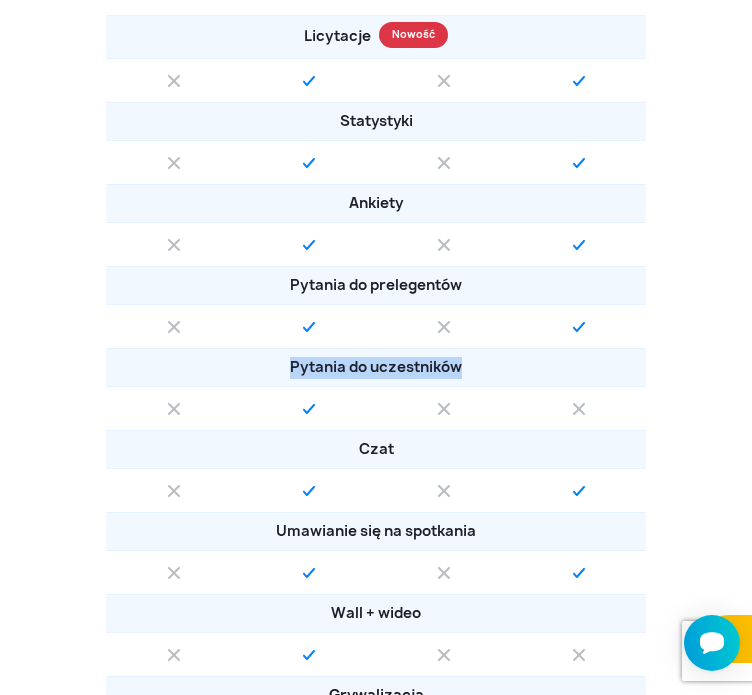 copy on "Pytania do uczestników" 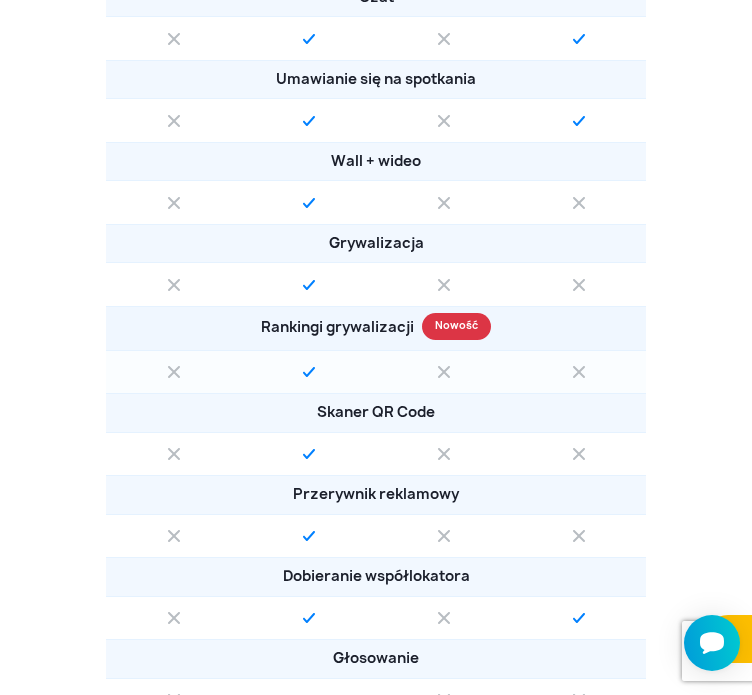 scroll, scrollTop: 3600, scrollLeft: 0, axis: vertical 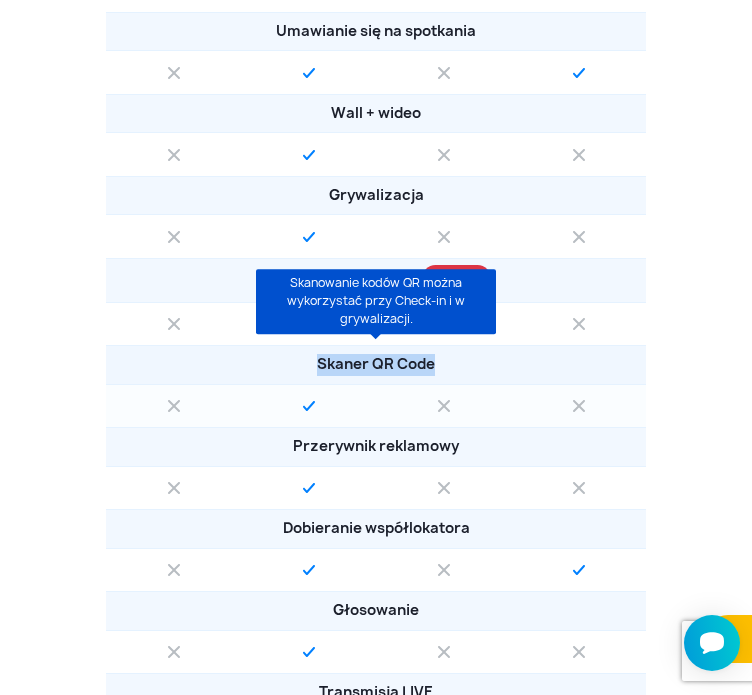 drag, startPoint x: 303, startPoint y: 351, endPoint x: 434, endPoint y: 348, distance: 131.03435 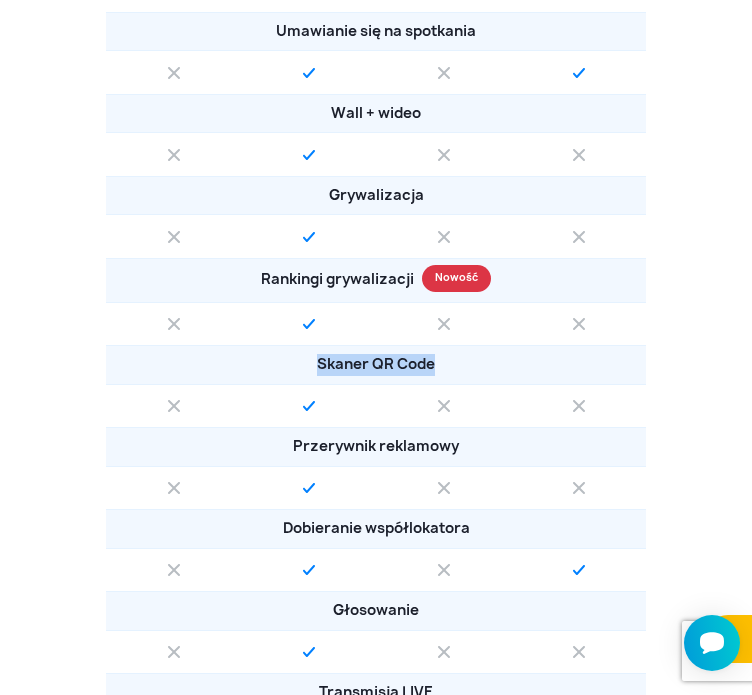 copy on "Skaner QR Code" 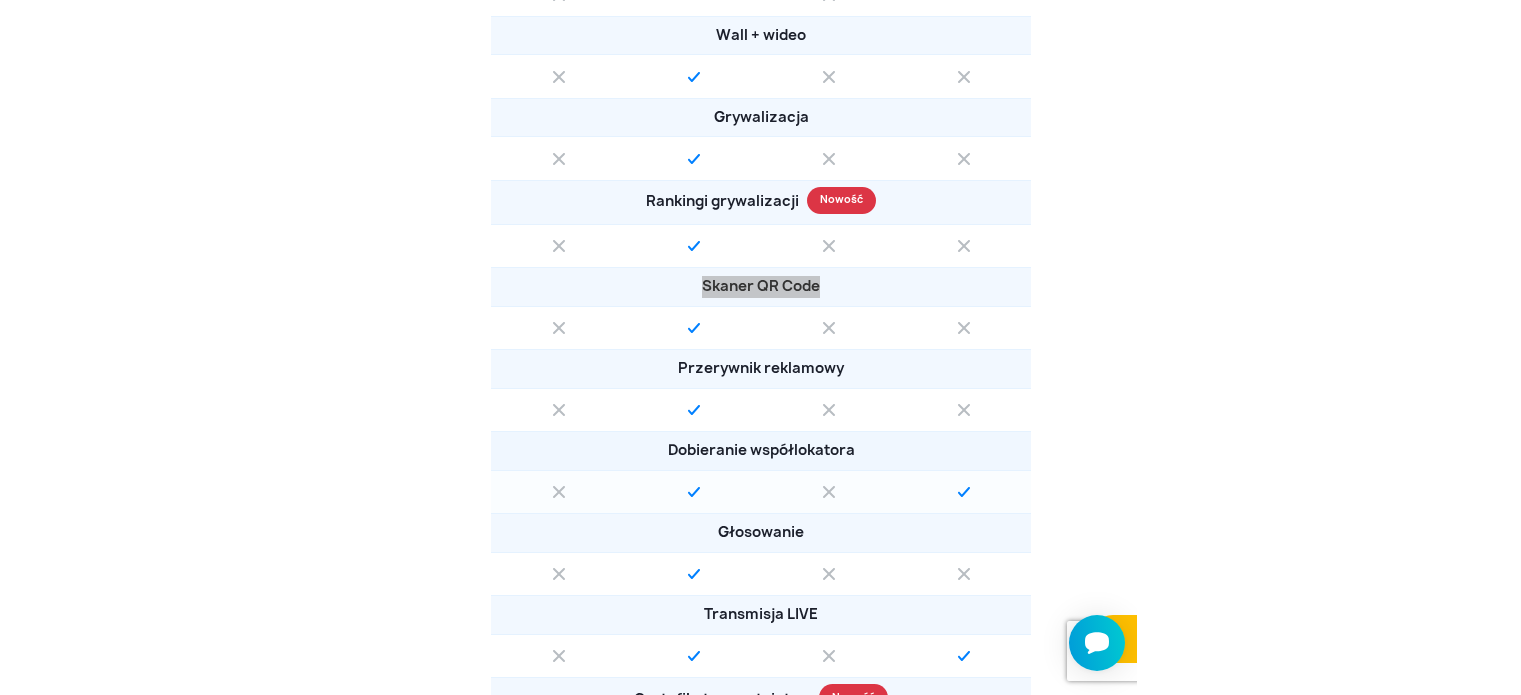 scroll, scrollTop: 3800, scrollLeft: 0, axis: vertical 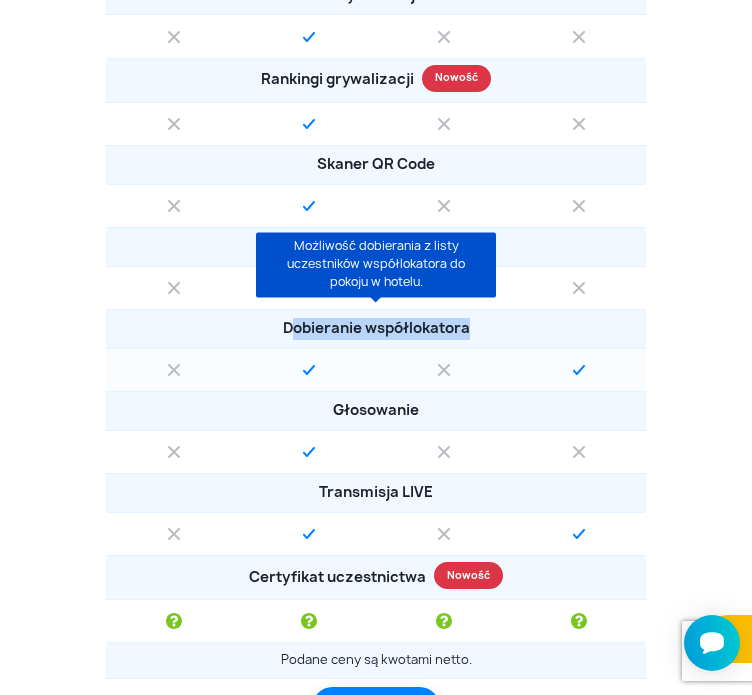 drag, startPoint x: 405, startPoint y: 307, endPoint x: 288, endPoint y: 303, distance: 117.06836 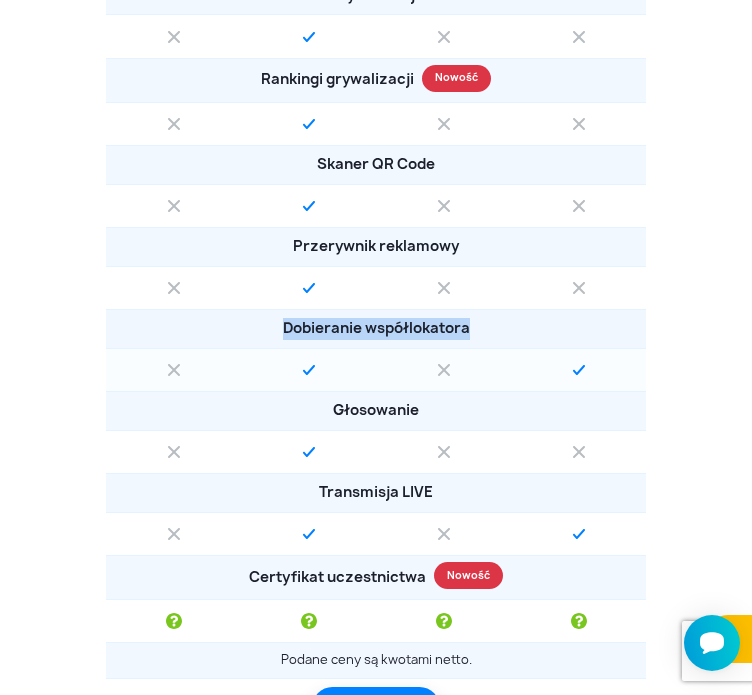 drag, startPoint x: 485, startPoint y: 313, endPoint x: 271, endPoint y: 311, distance: 214.00934 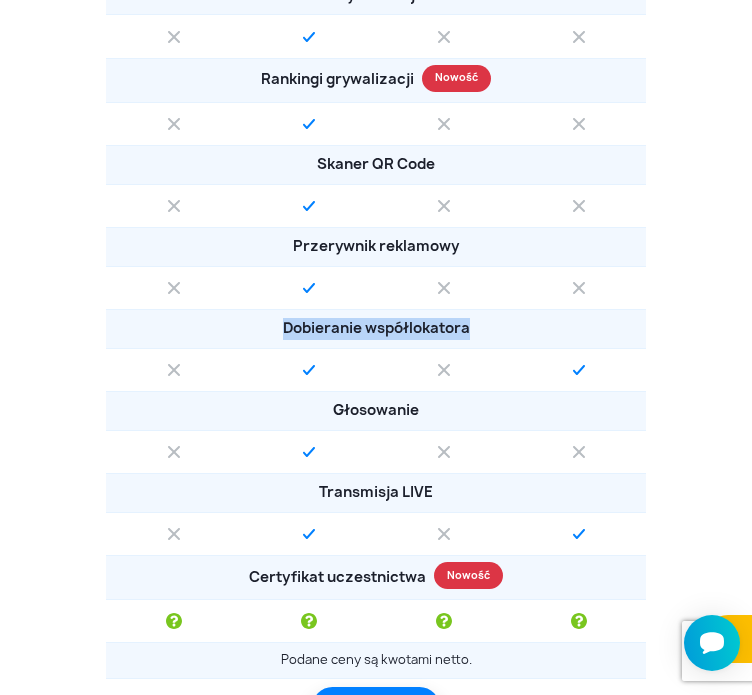 copy on "Dobieranie współlokatora" 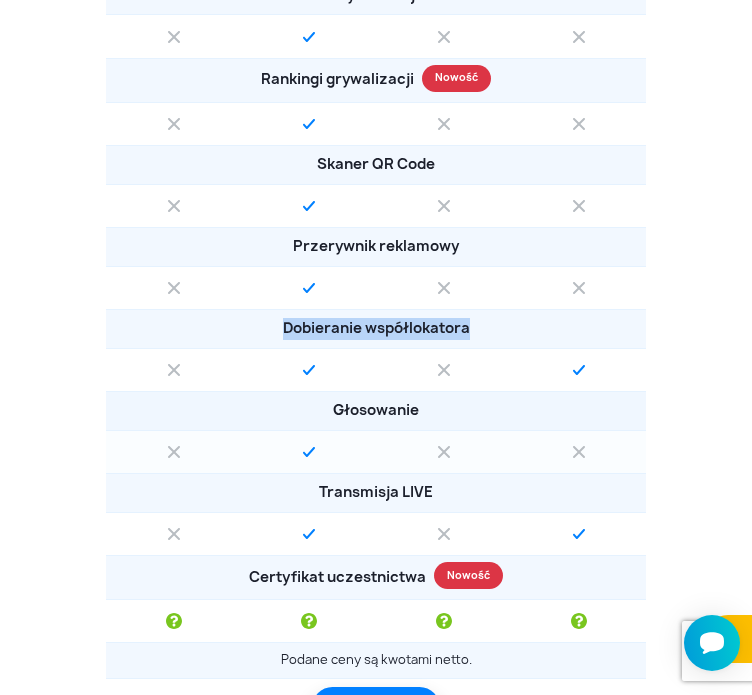 click at bounding box center [308, 452] 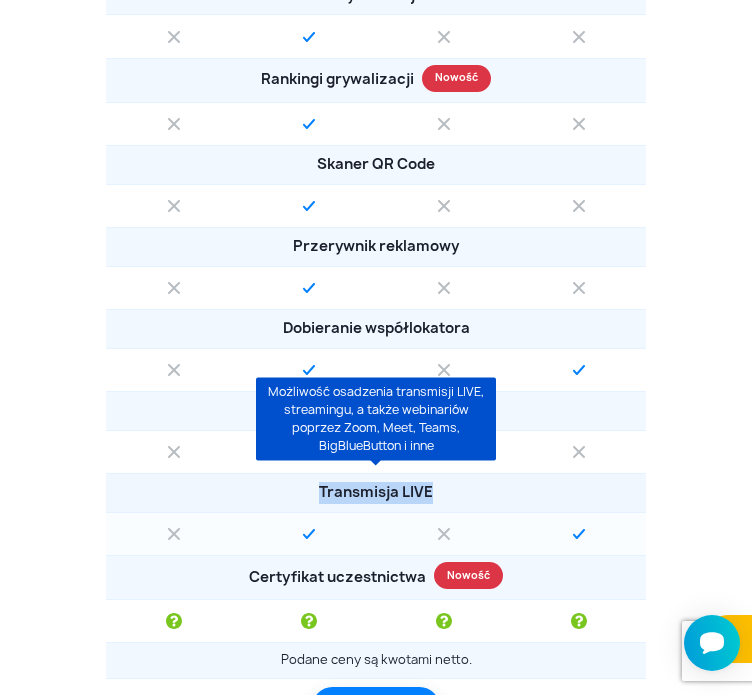 drag, startPoint x: 428, startPoint y: 475, endPoint x: 313, endPoint y: 483, distance: 115.27792 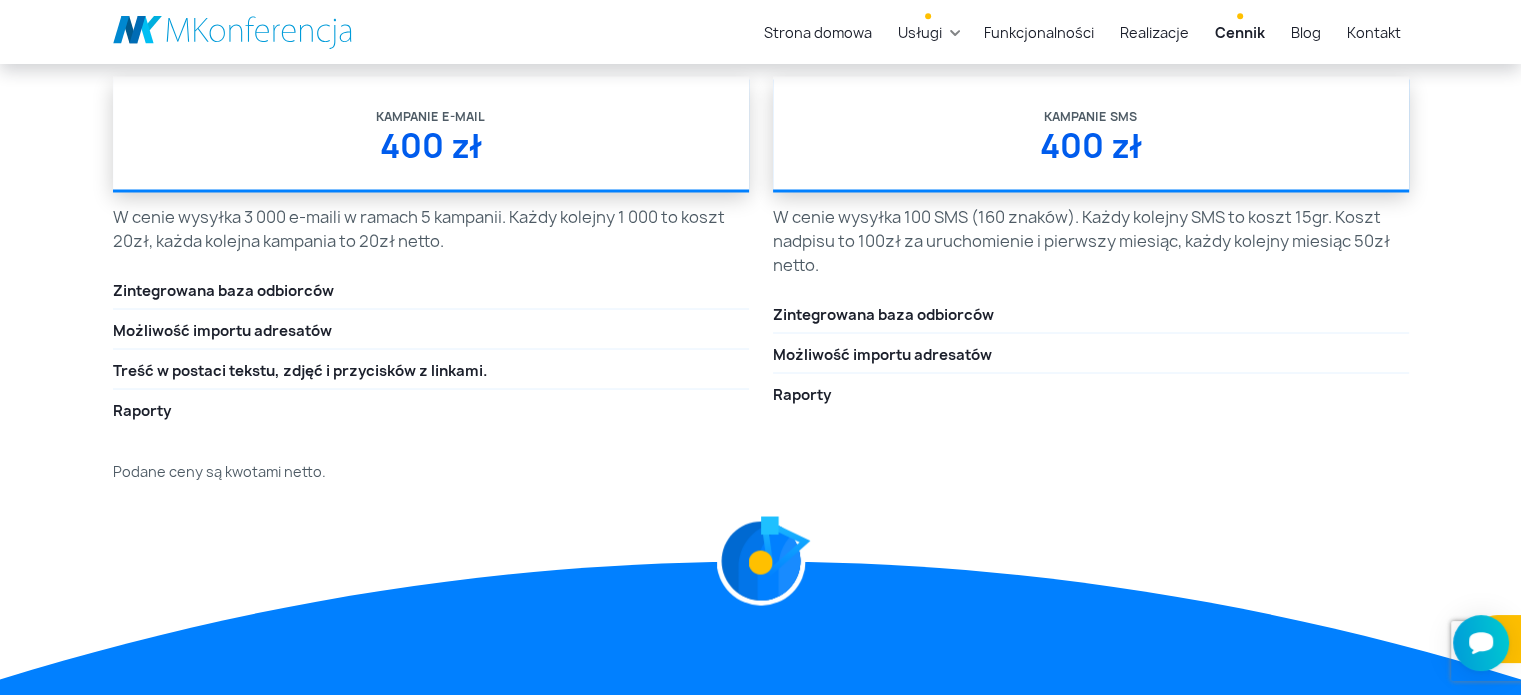 drag, startPoint x: 976, startPoint y: 43, endPoint x: 924, endPoint y: 50, distance: 52.46904 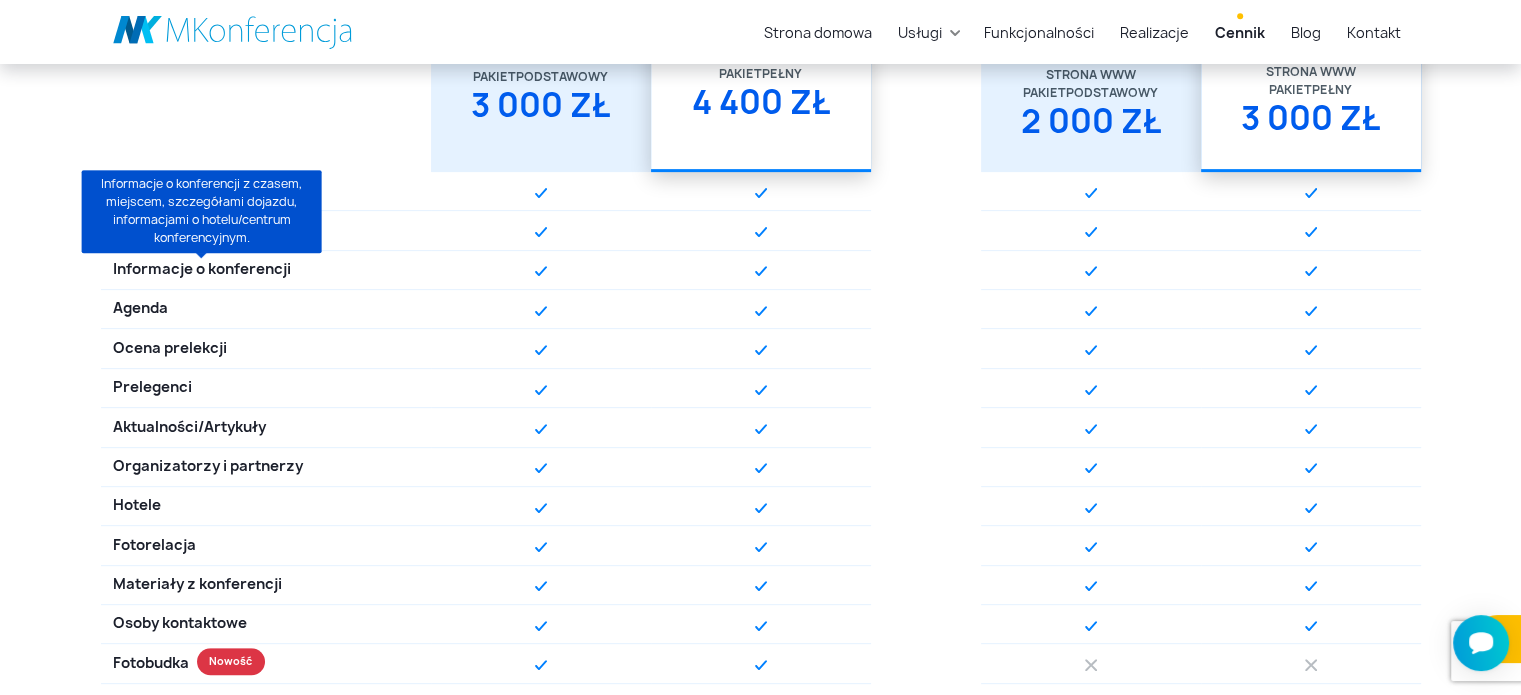 scroll, scrollTop: 600, scrollLeft: 0, axis: vertical 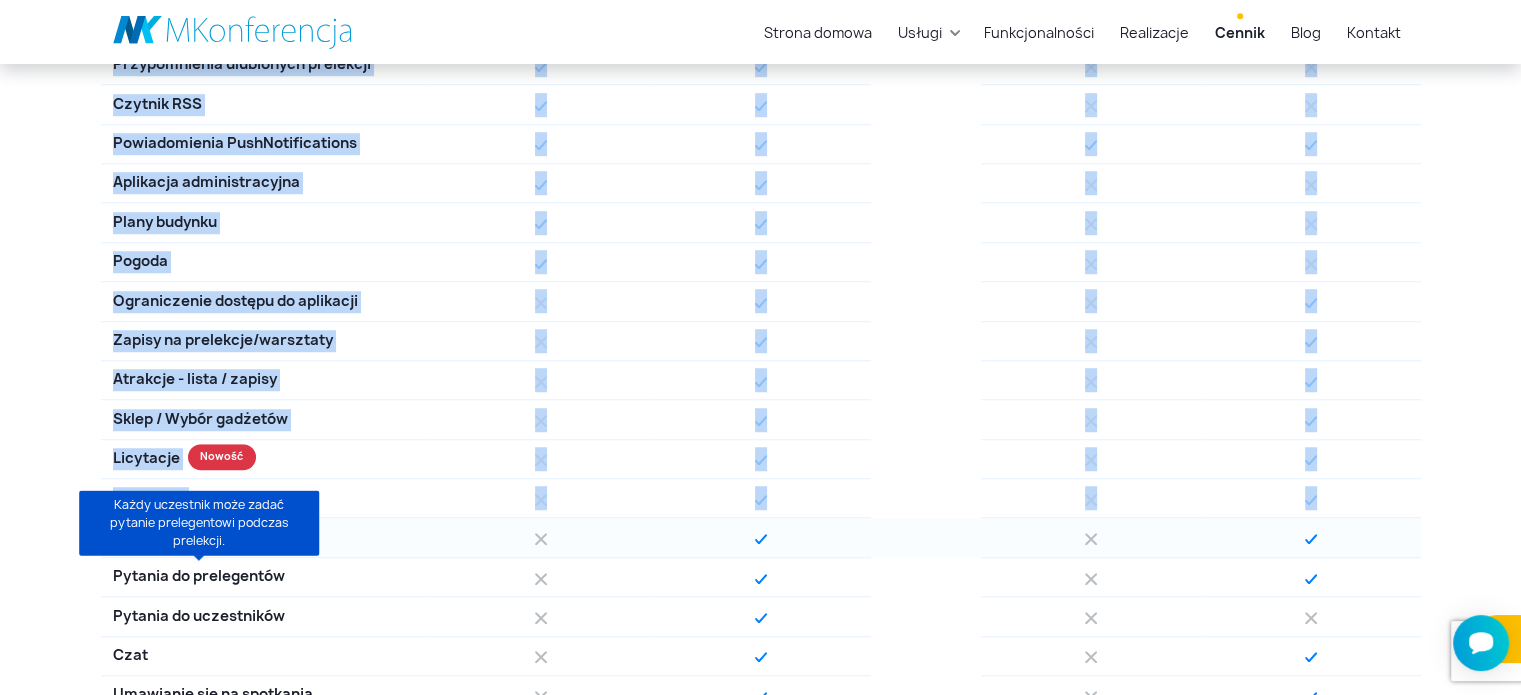 drag, startPoint x: 113, startPoint y: 267, endPoint x: 238, endPoint y: 523, distance: 284.8877 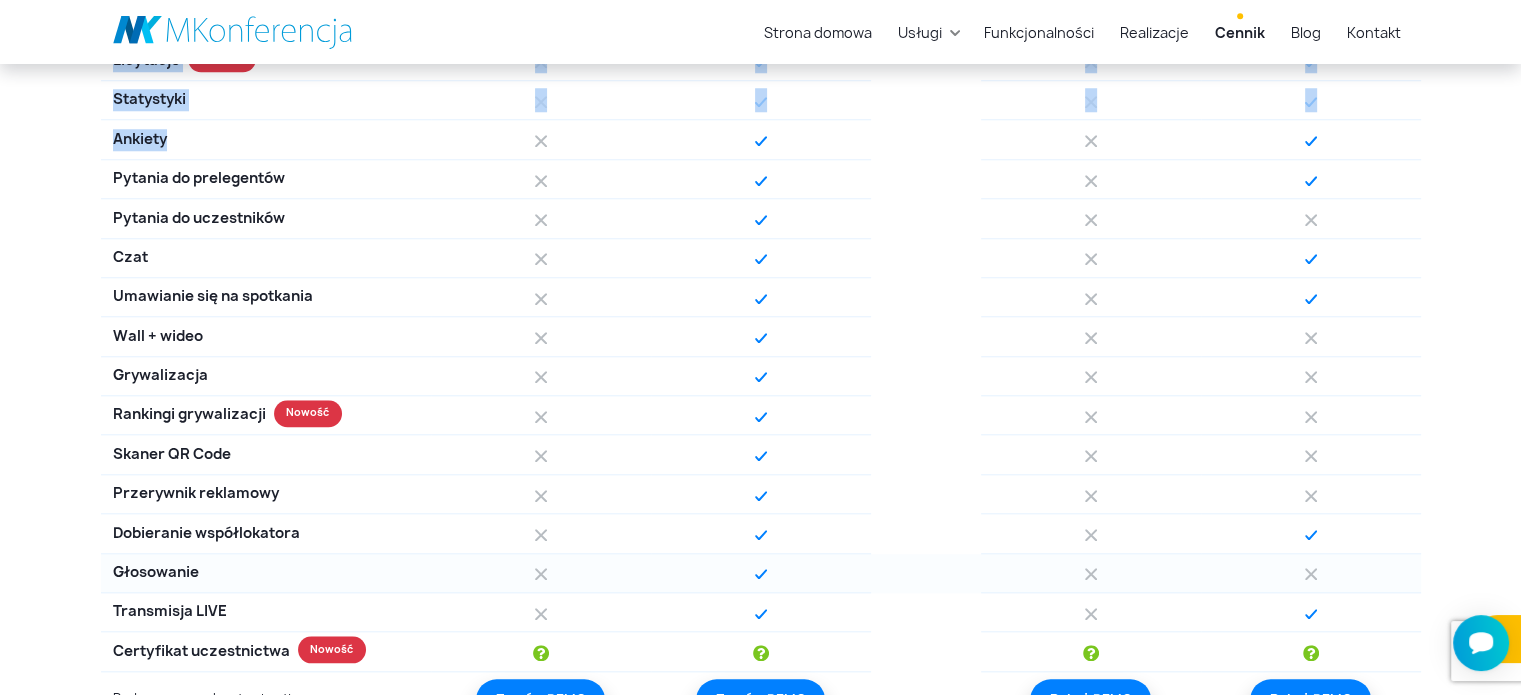 scroll, scrollTop: 1849, scrollLeft: 0, axis: vertical 